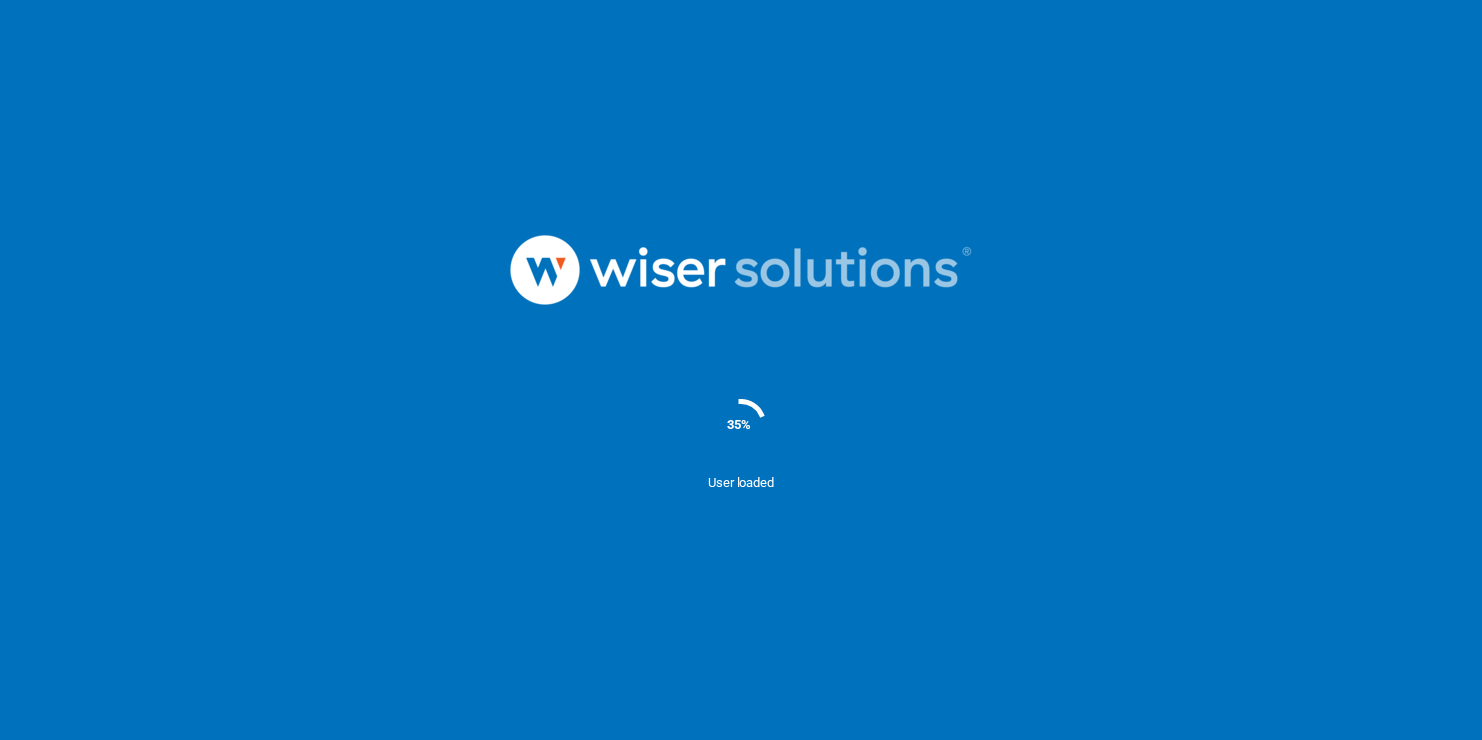 scroll, scrollTop: 0, scrollLeft: 0, axis: both 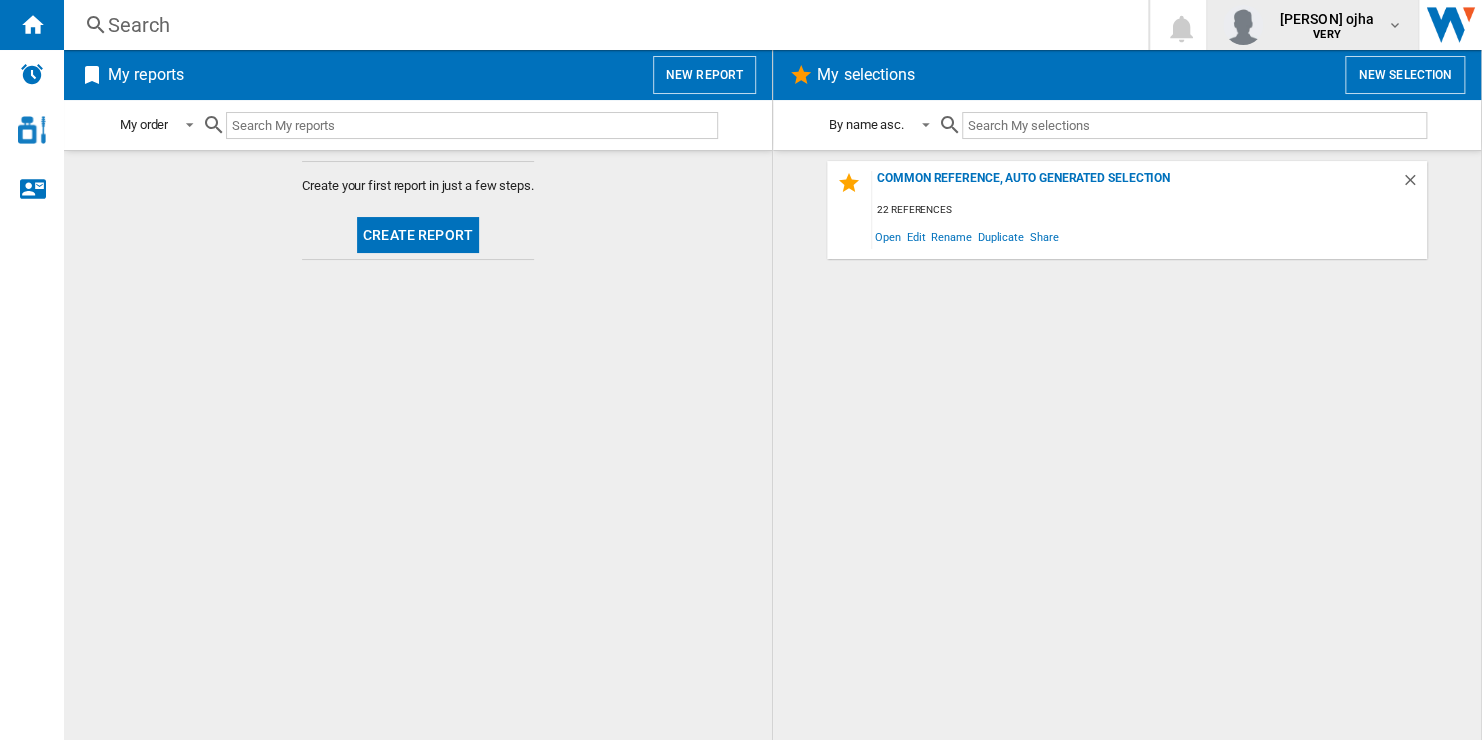 click on "[PERSON]
ojha" at bounding box center [1326, 19] 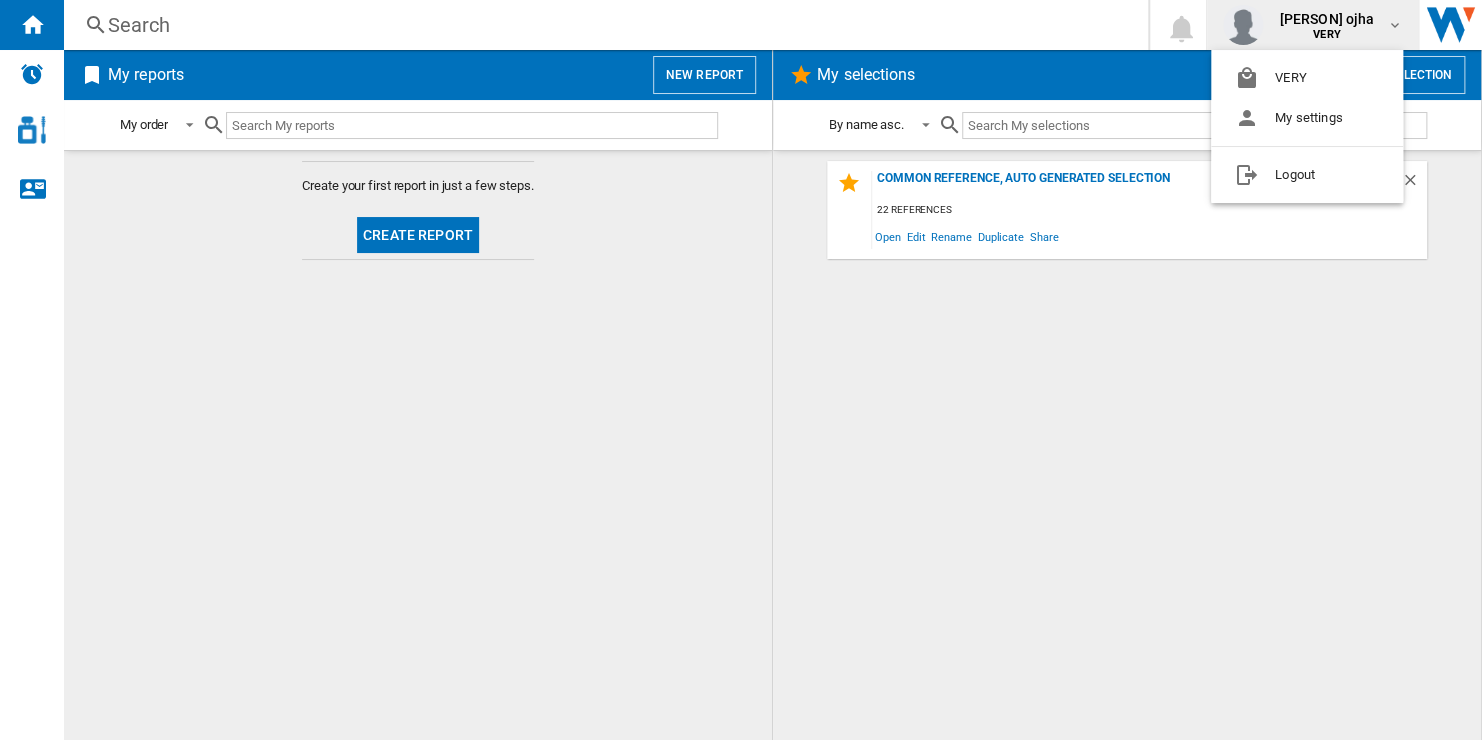 click at bounding box center [741, 370] 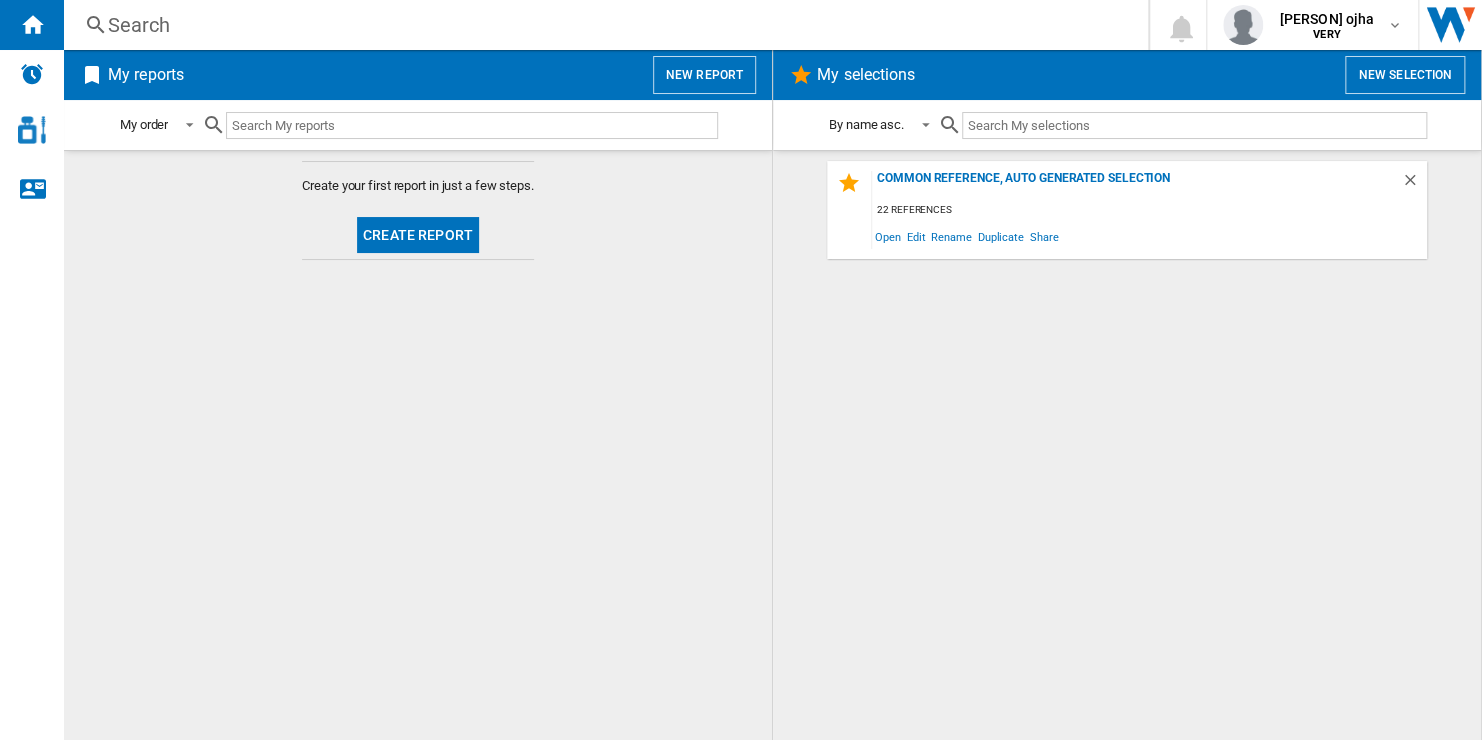 click on "New report" at bounding box center (704, 75) 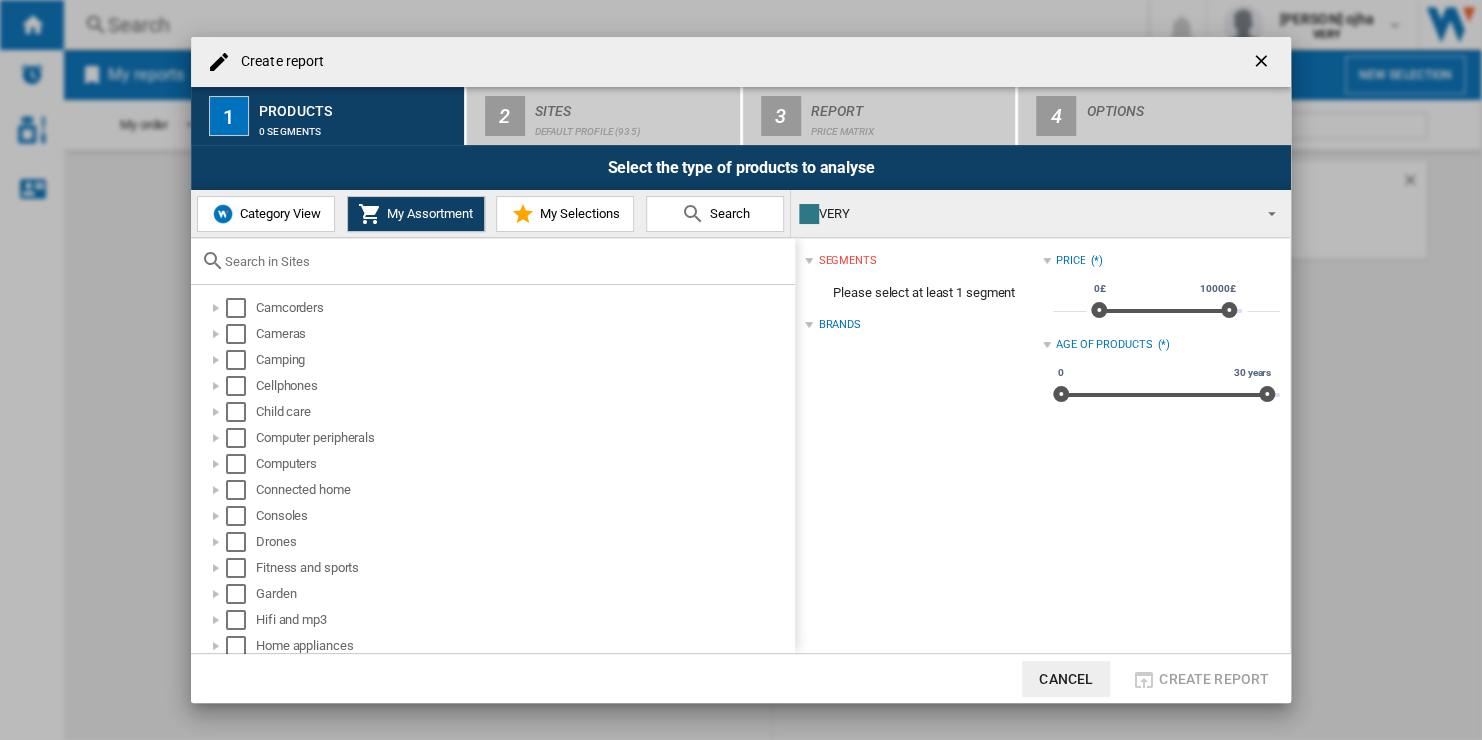 click on "VERY" at bounding box center (1024, 214) 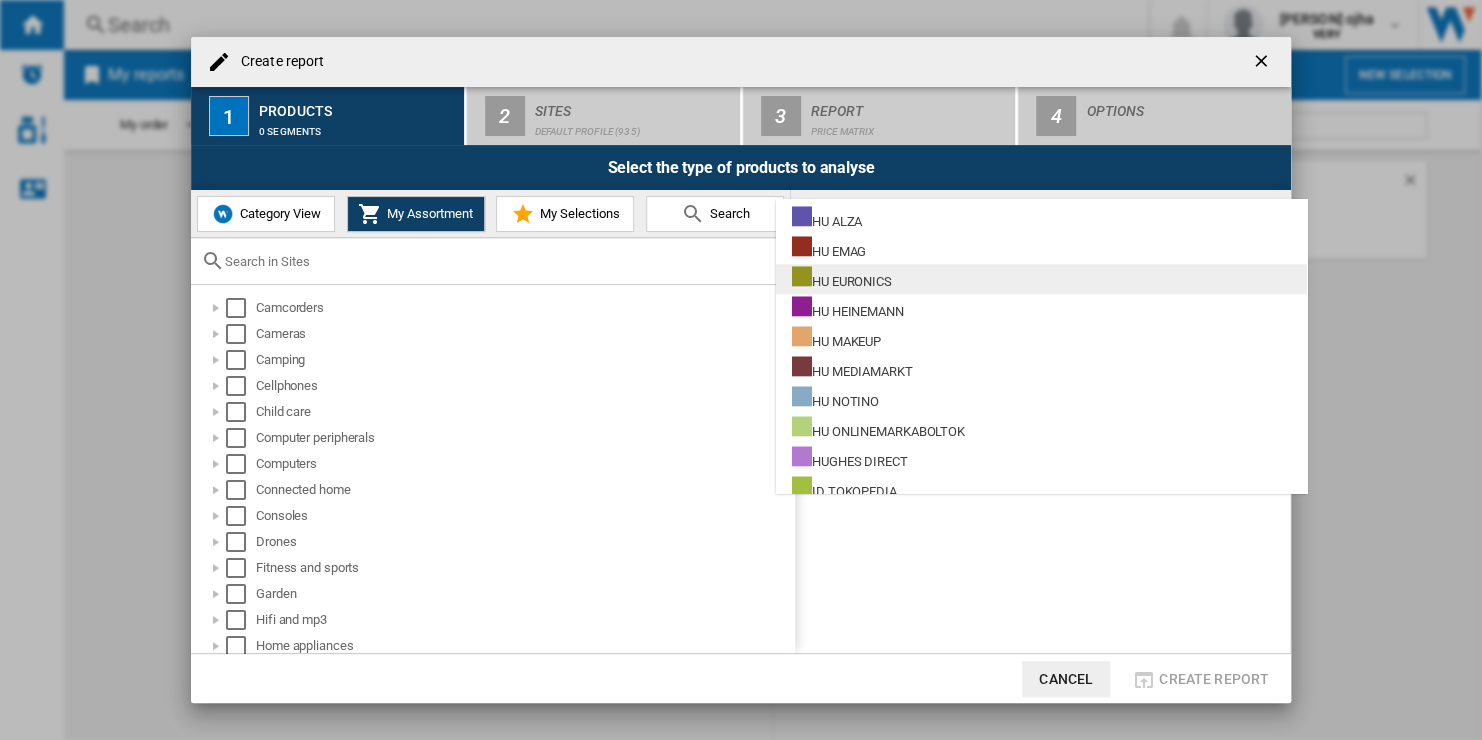 scroll, scrollTop: 19600, scrollLeft: 0, axis: vertical 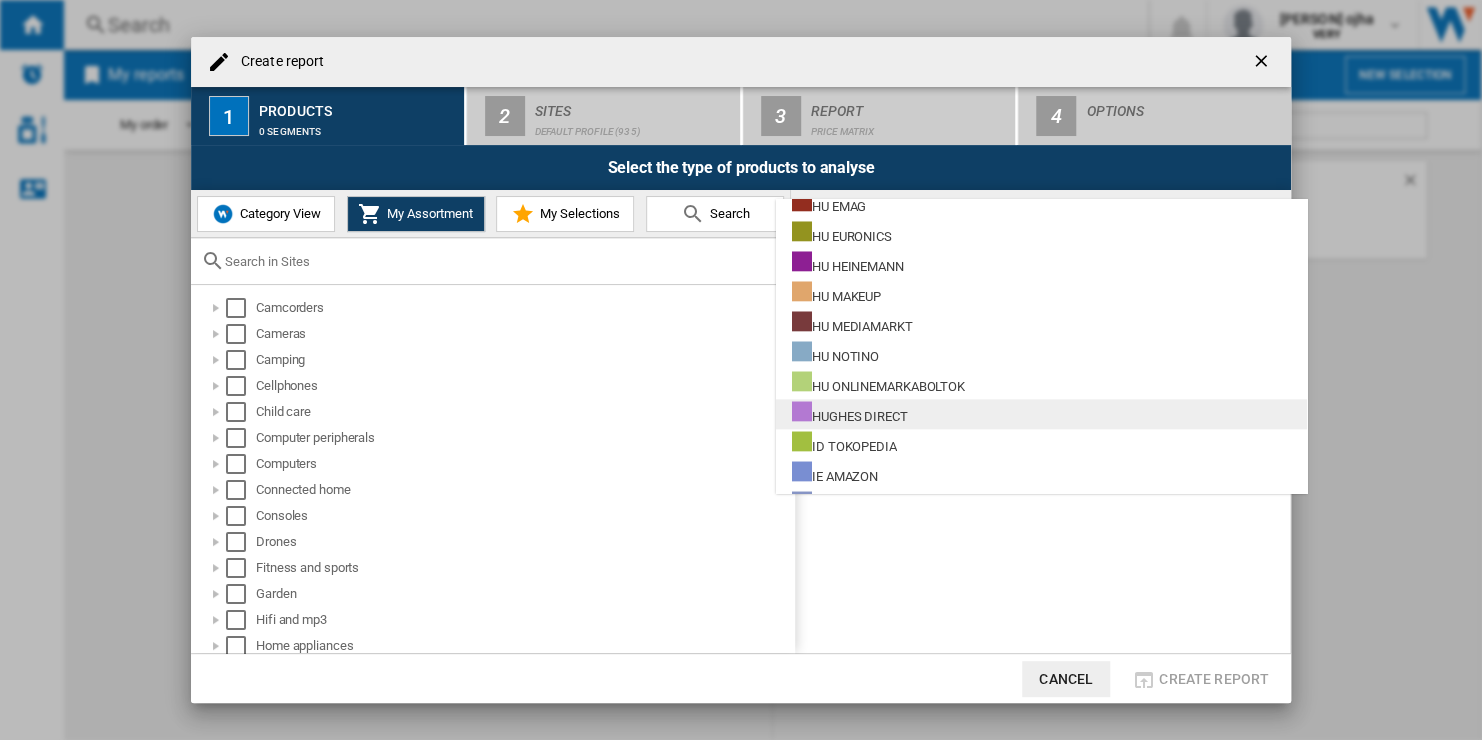 click on "HUGHES DIRECT" at bounding box center (1041, 414) 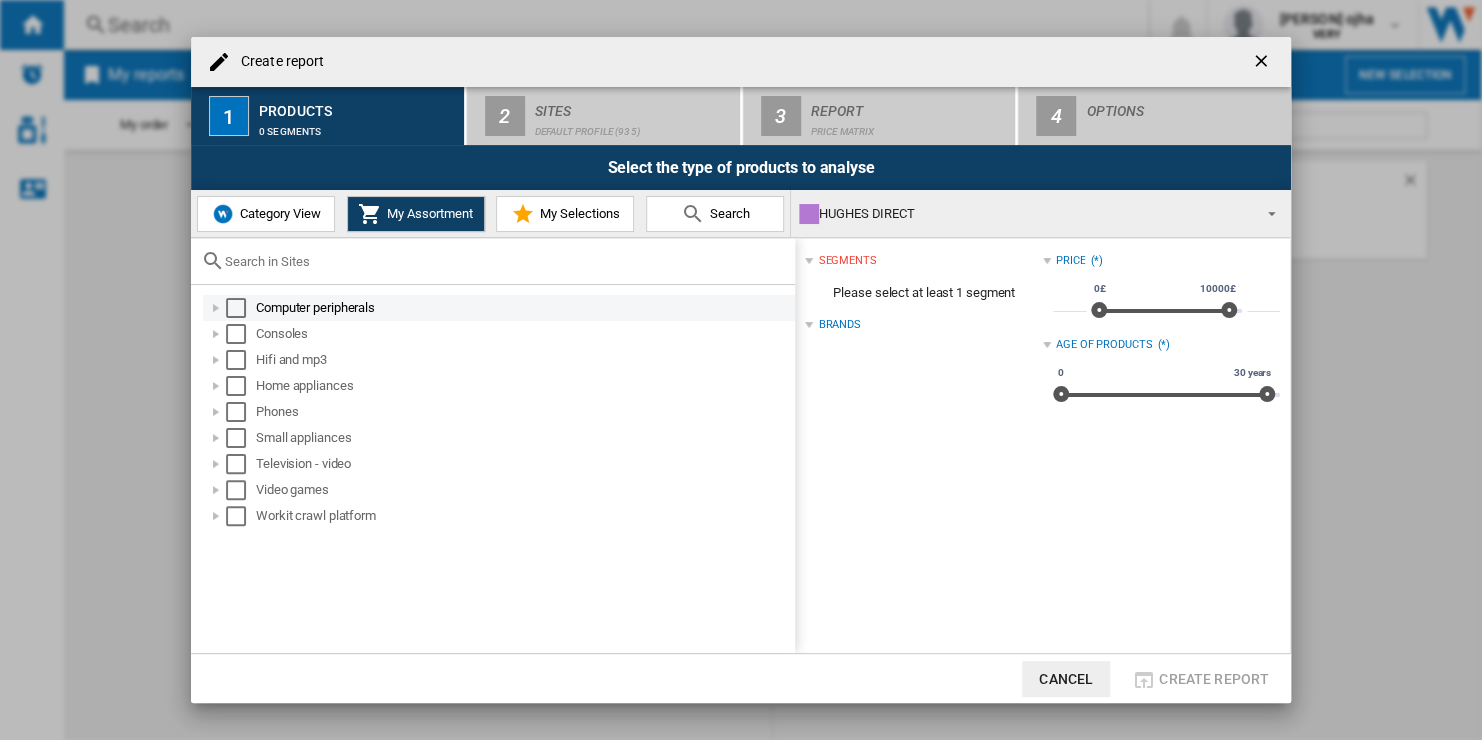 click at bounding box center (236, 308) 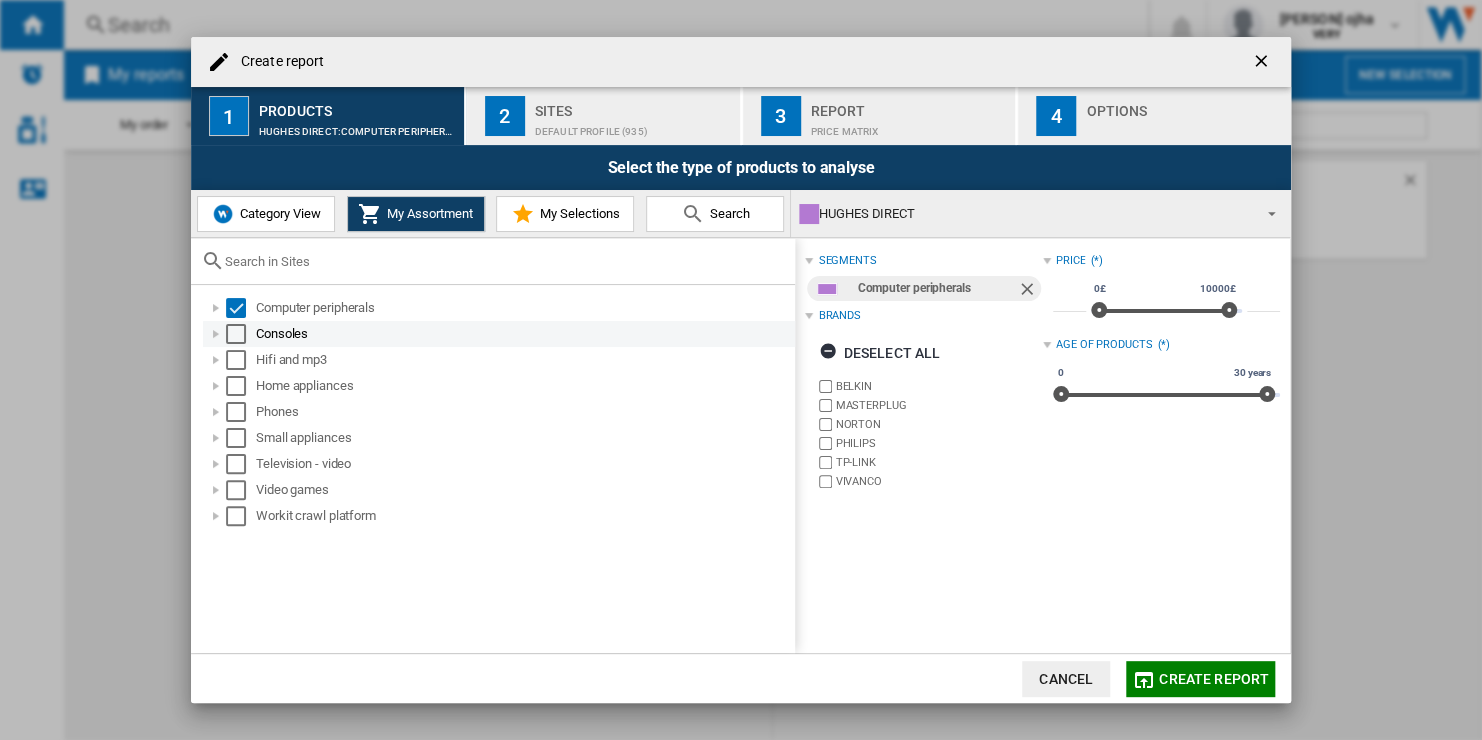 drag, startPoint x: 235, startPoint y: 331, endPoint x: 235, endPoint y: 345, distance: 14 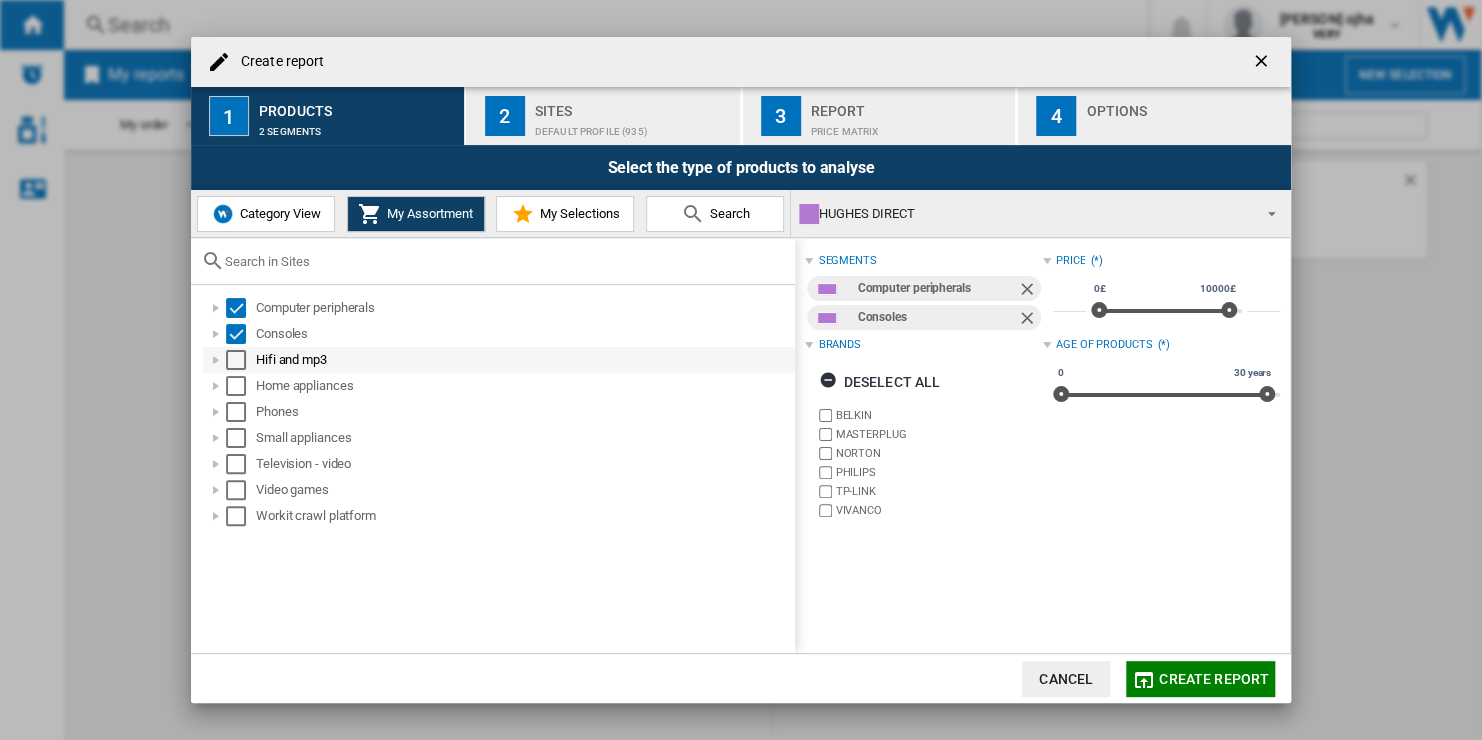 click at bounding box center (236, 360) 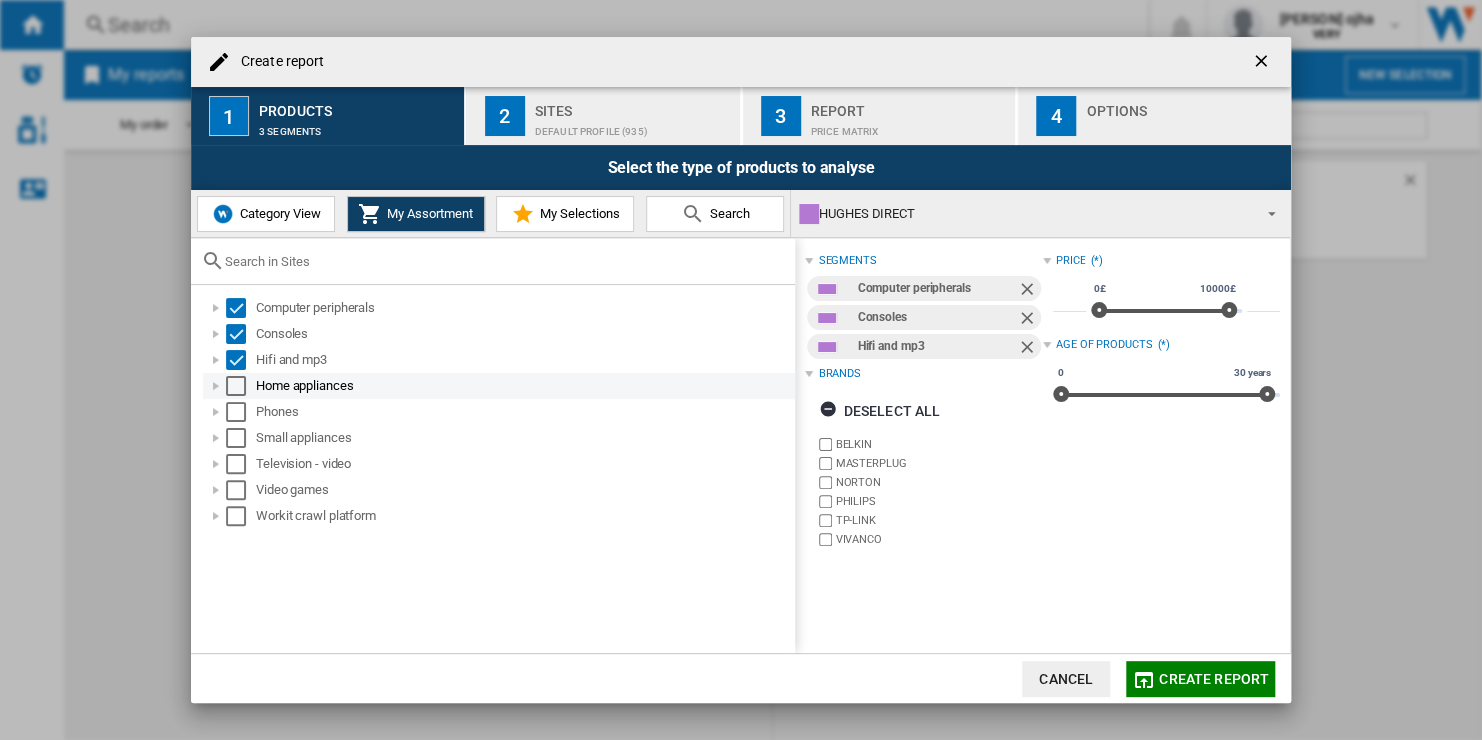 click at bounding box center (236, 386) 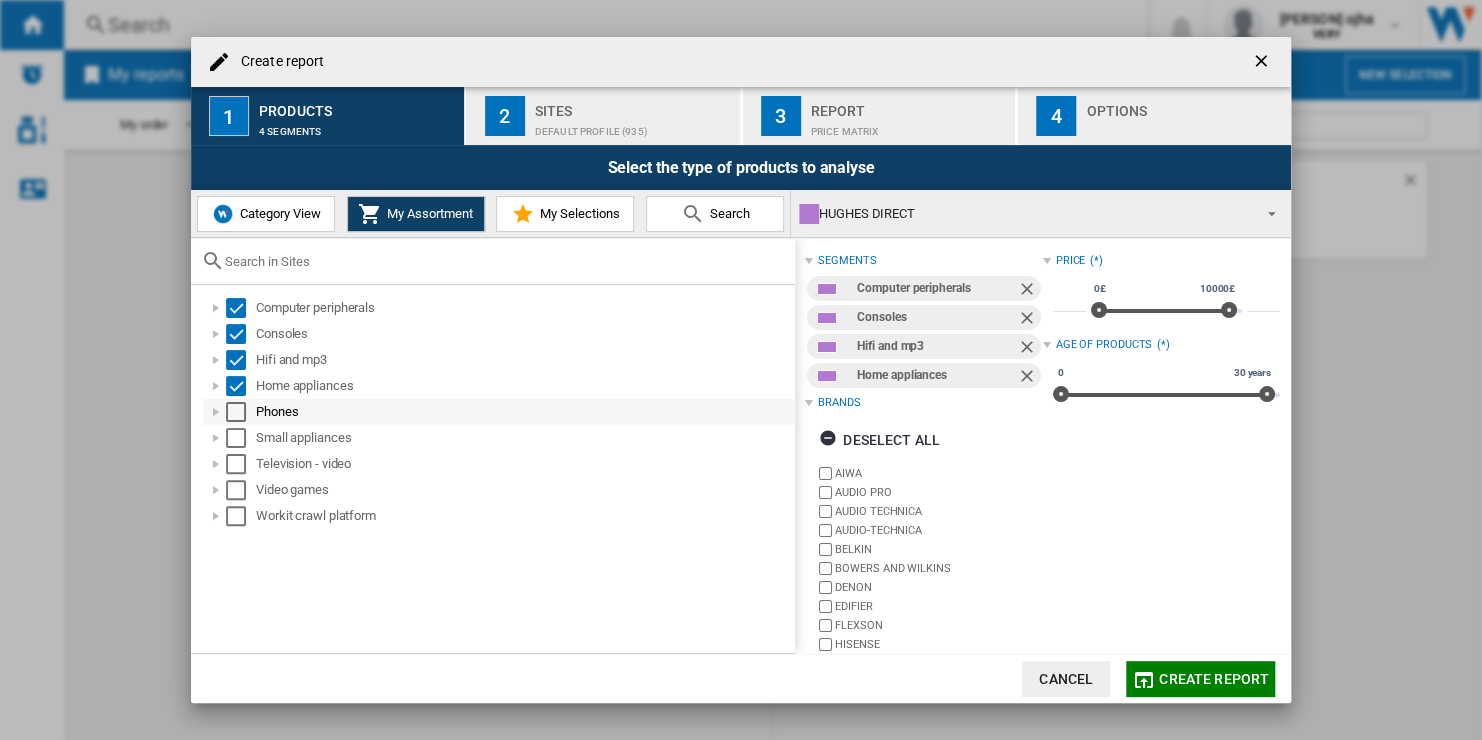 click at bounding box center [236, 412] 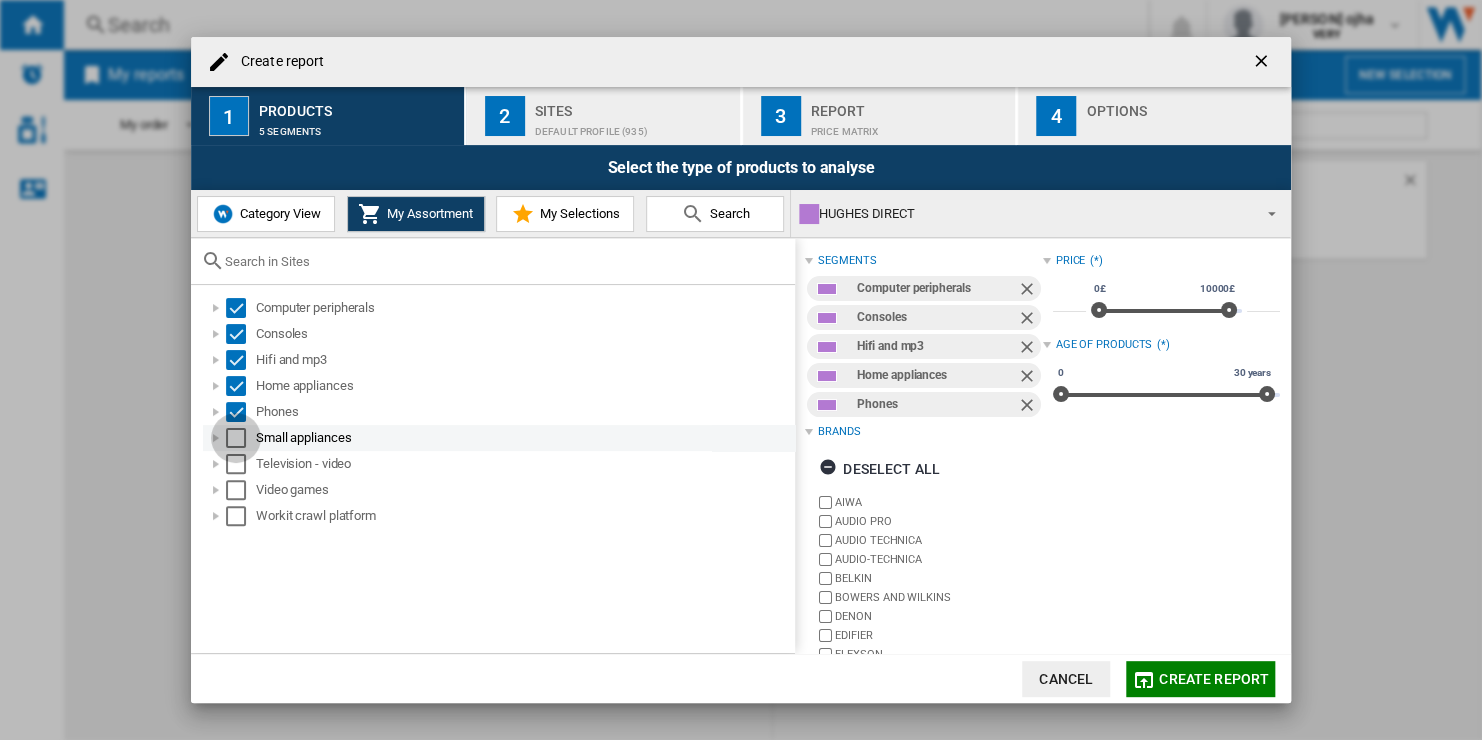 click at bounding box center [236, 438] 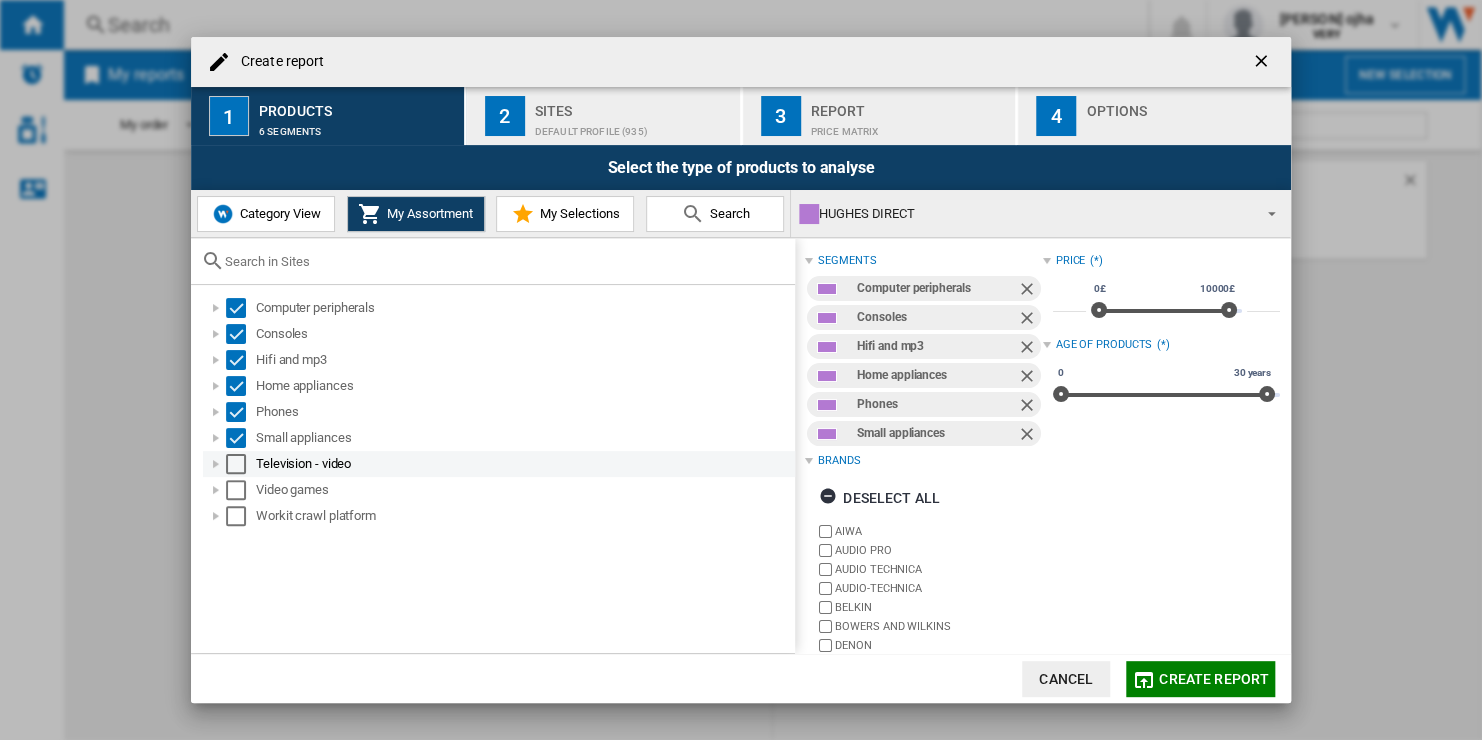 click at bounding box center [236, 464] 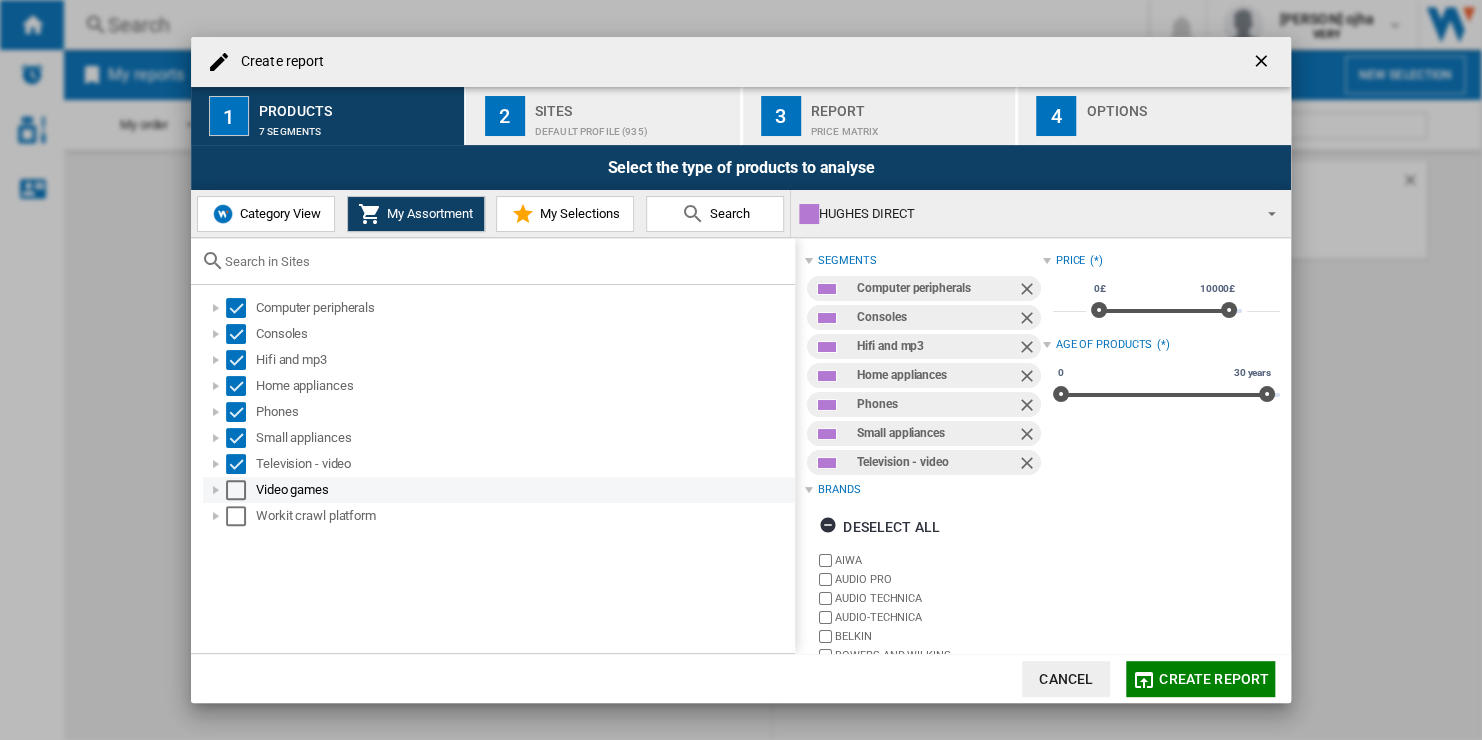 click on "Video games" at bounding box center [499, 490] 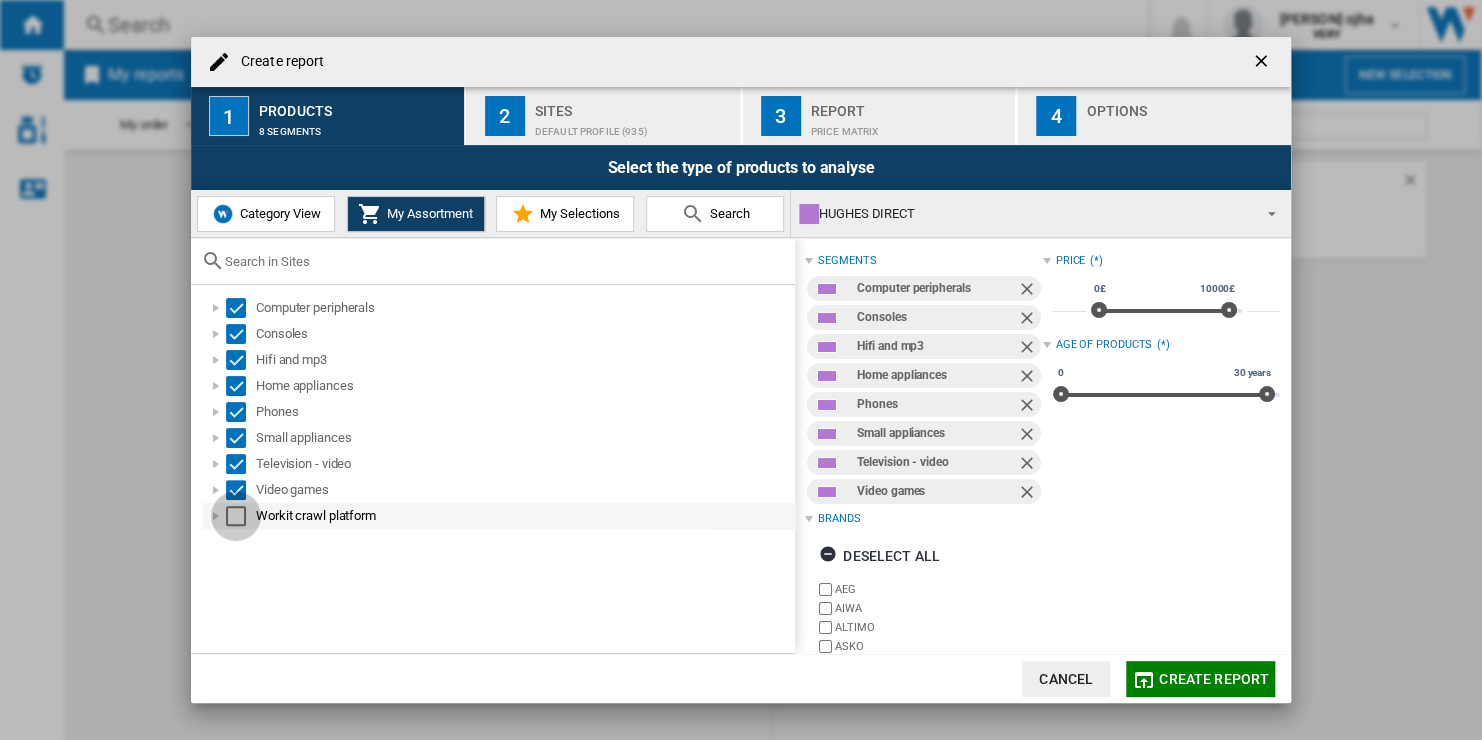 click at bounding box center [236, 516] 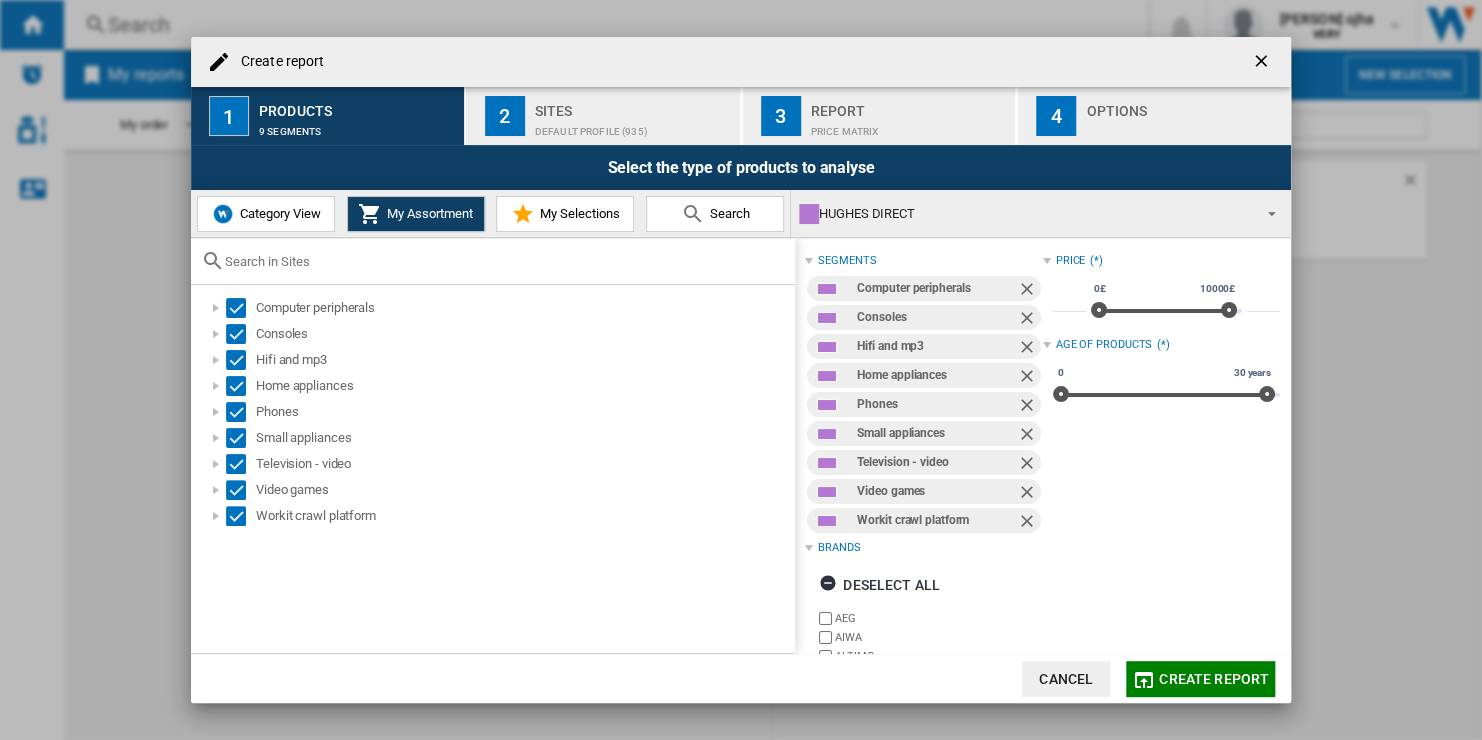 click on "Default profile (935)" at bounding box center (633, 126) 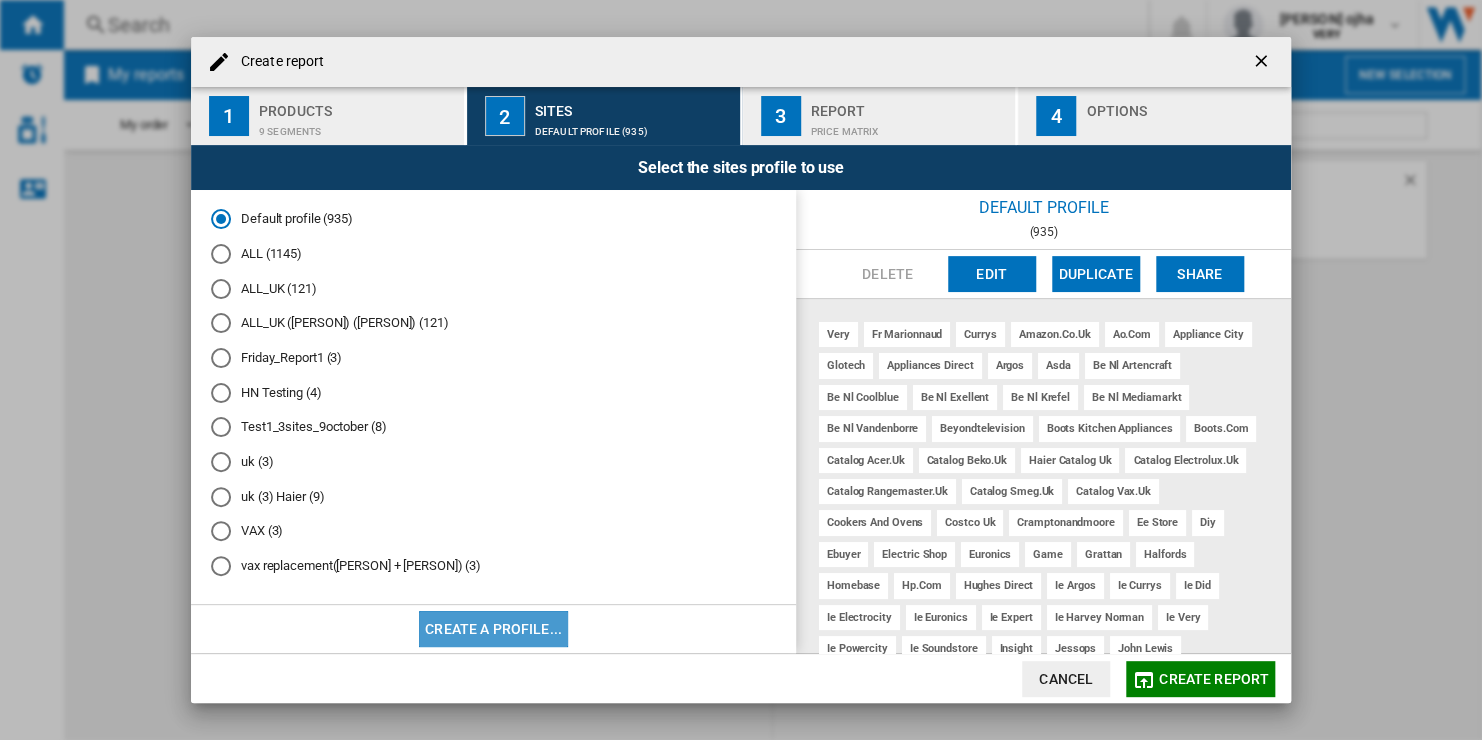 click on "Create a profile..." at bounding box center (493, 629) 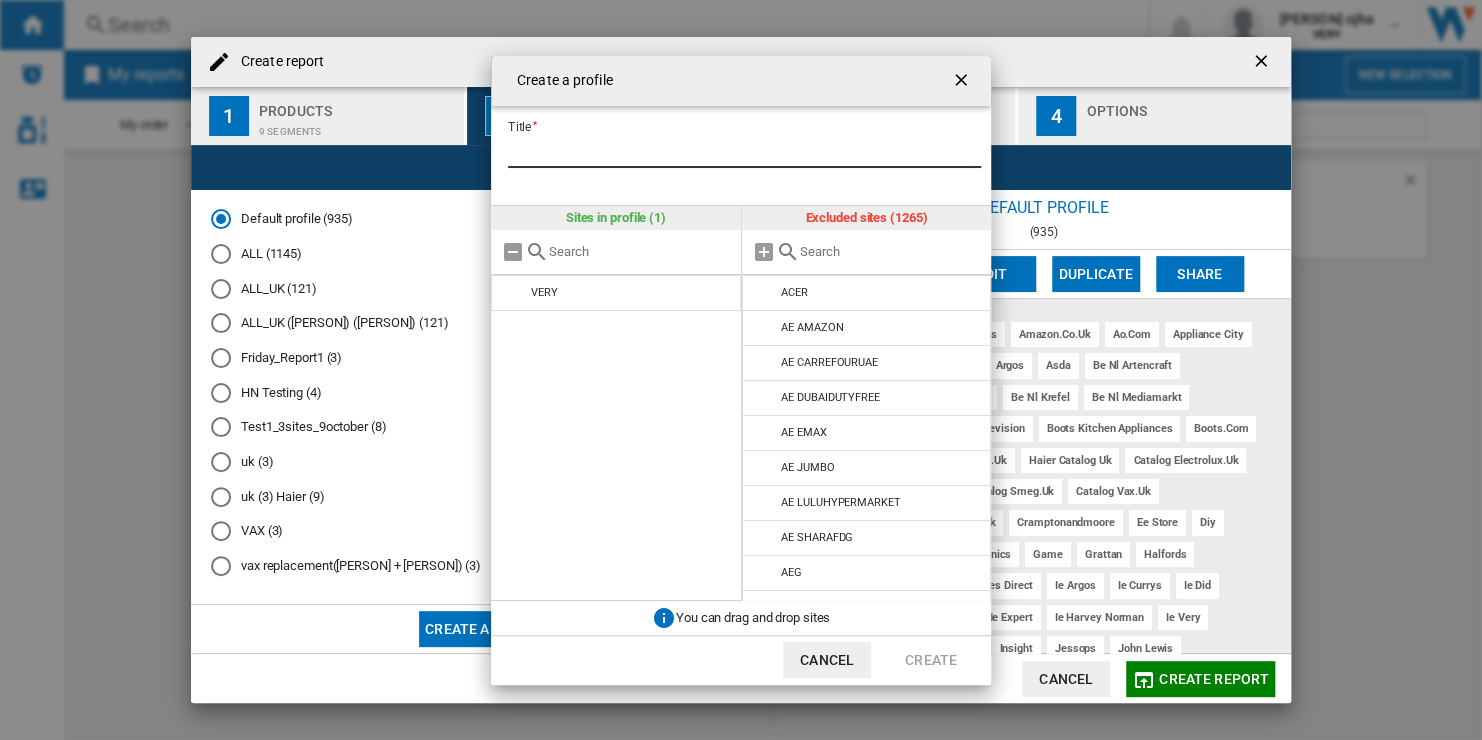 click on "Title" at bounding box center [744, 153] 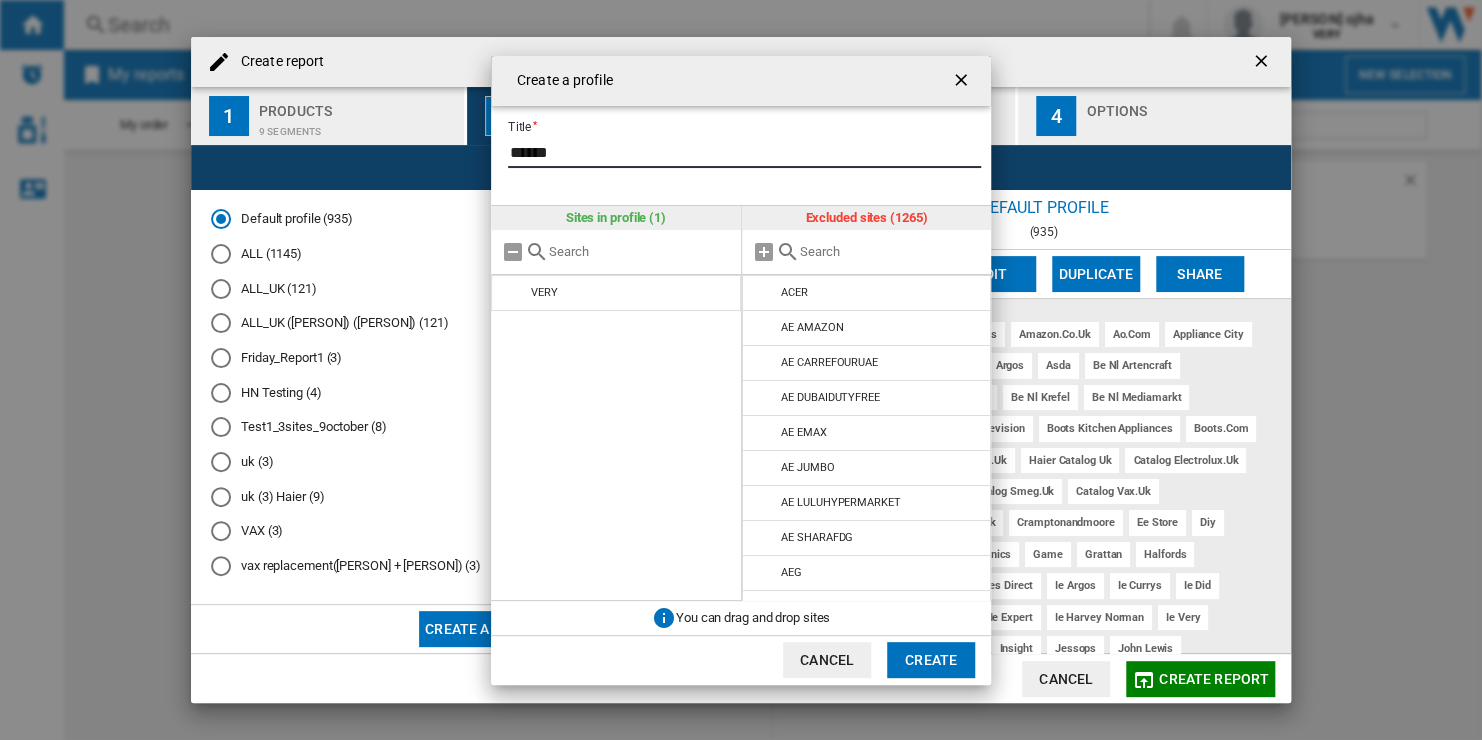 type on "******" 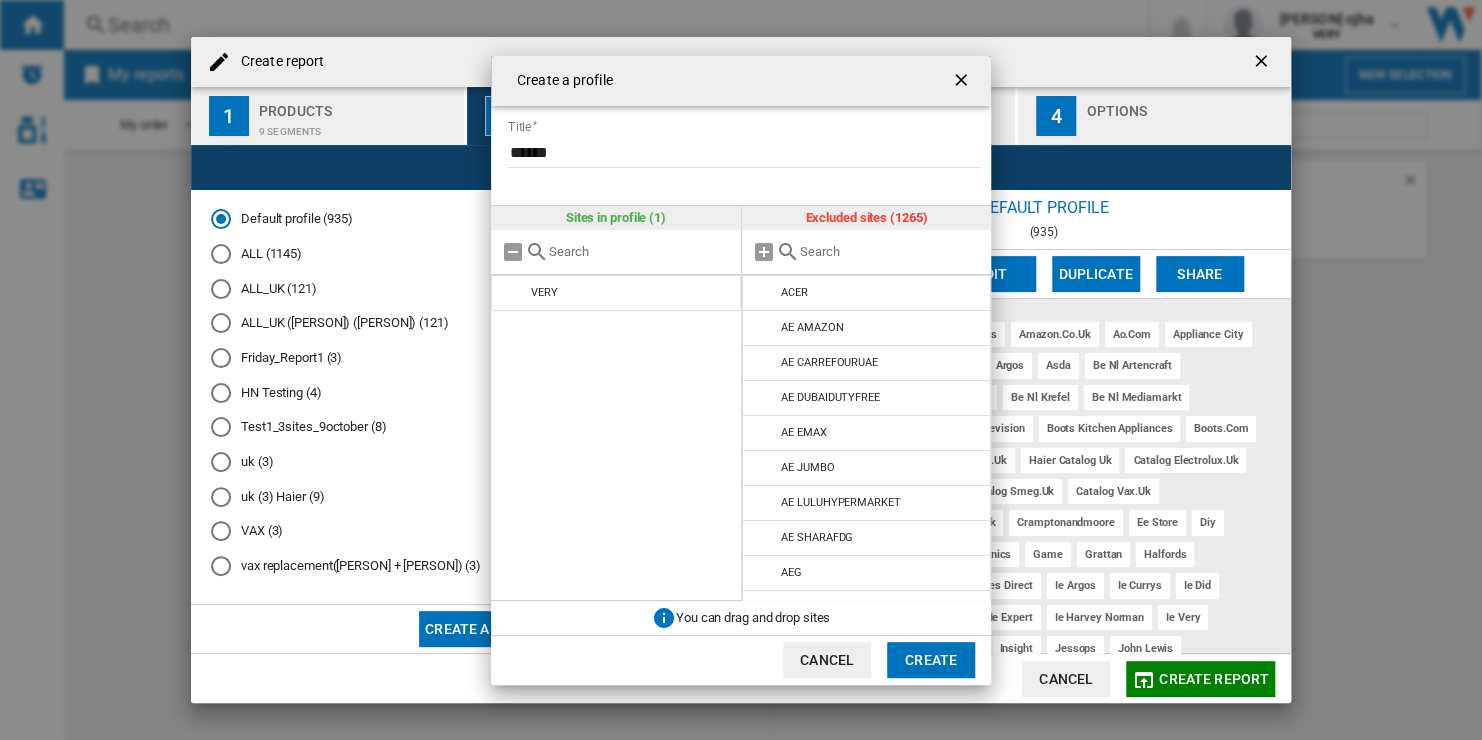 click at bounding box center [891, 251] 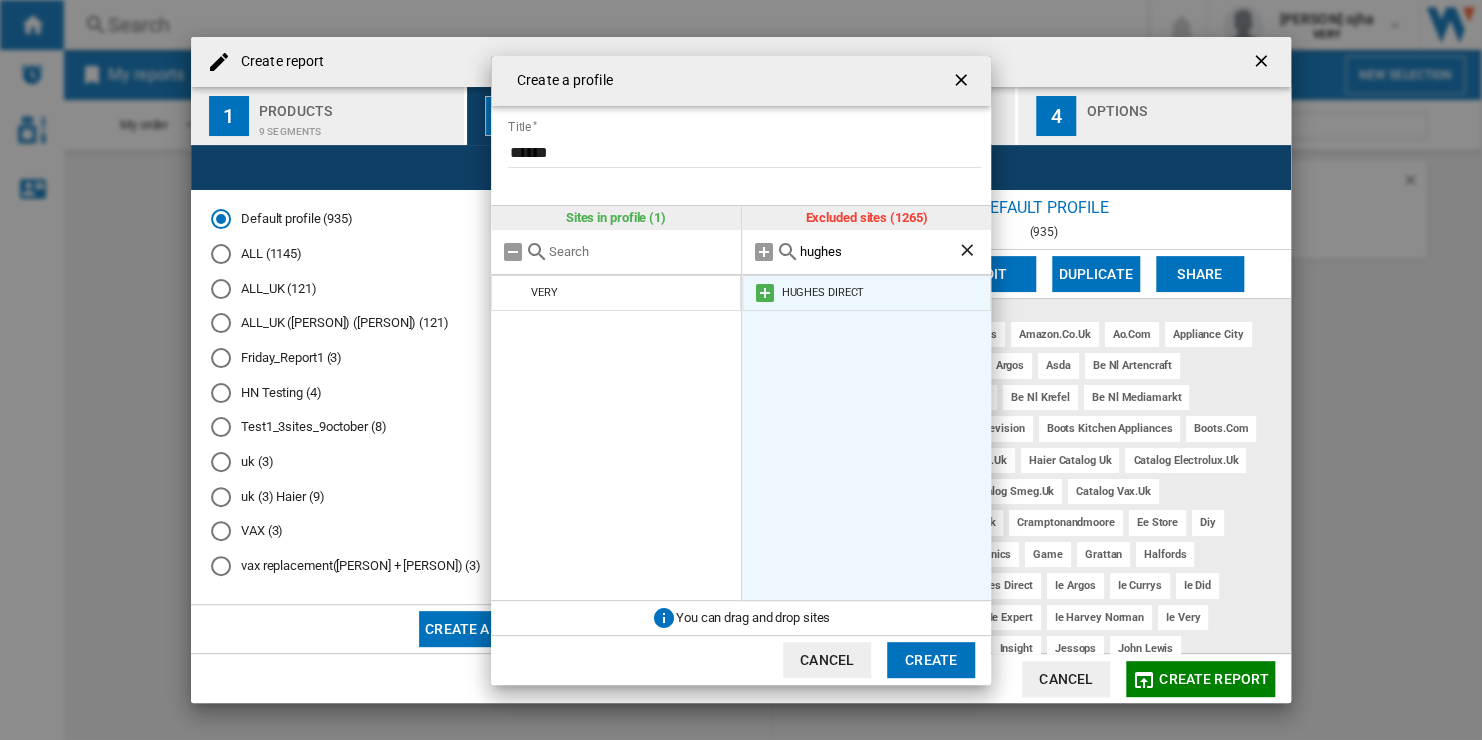 type on "hughes" 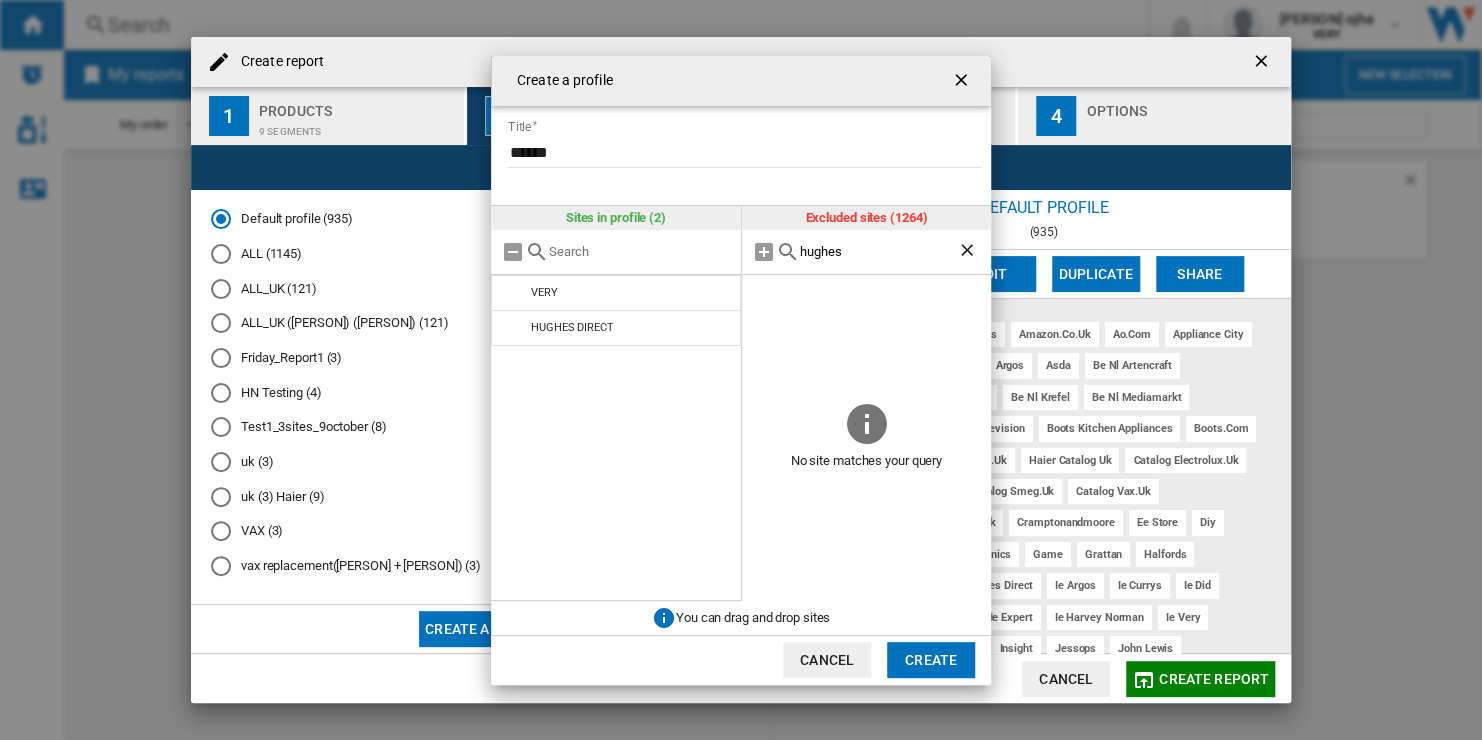 click on "Create" 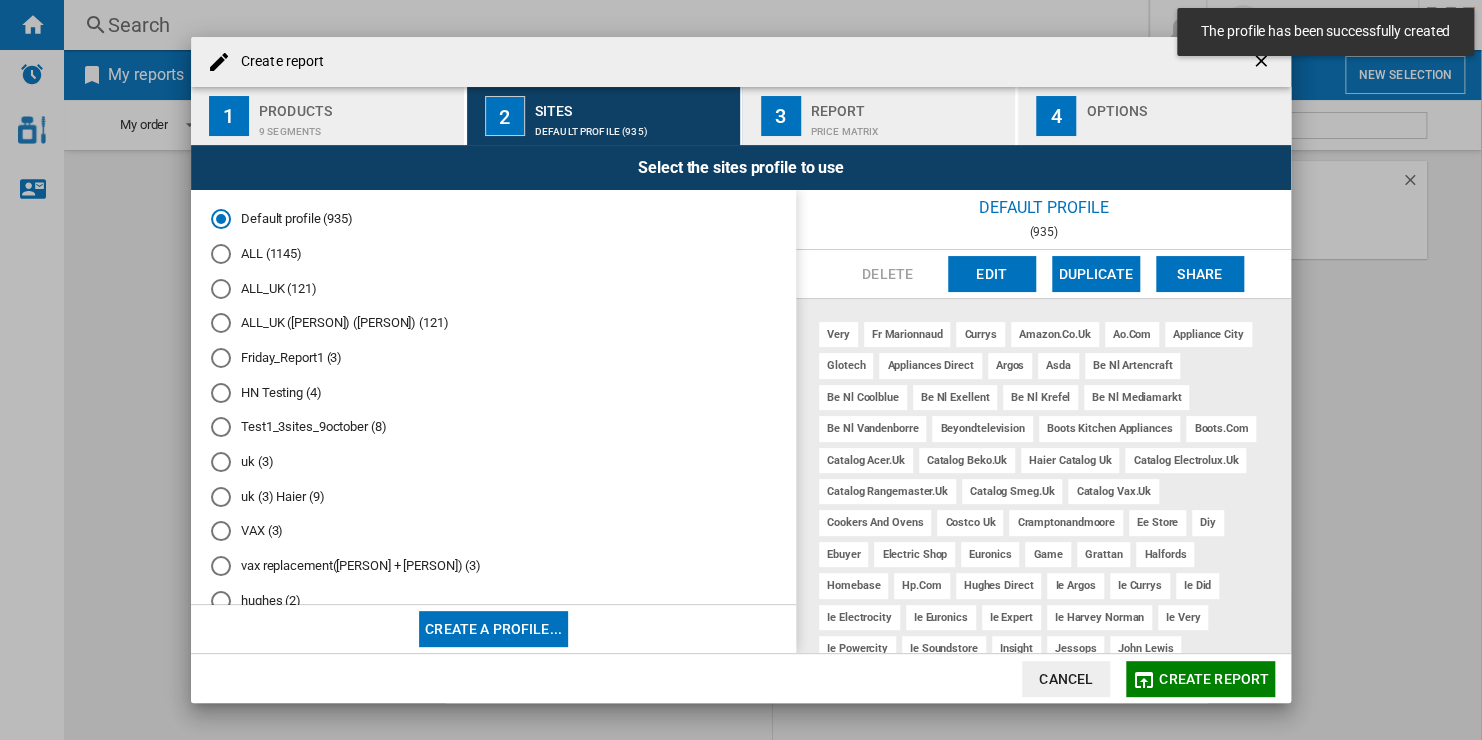 scroll, scrollTop: 42, scrollLeft: 0, axis: vertical 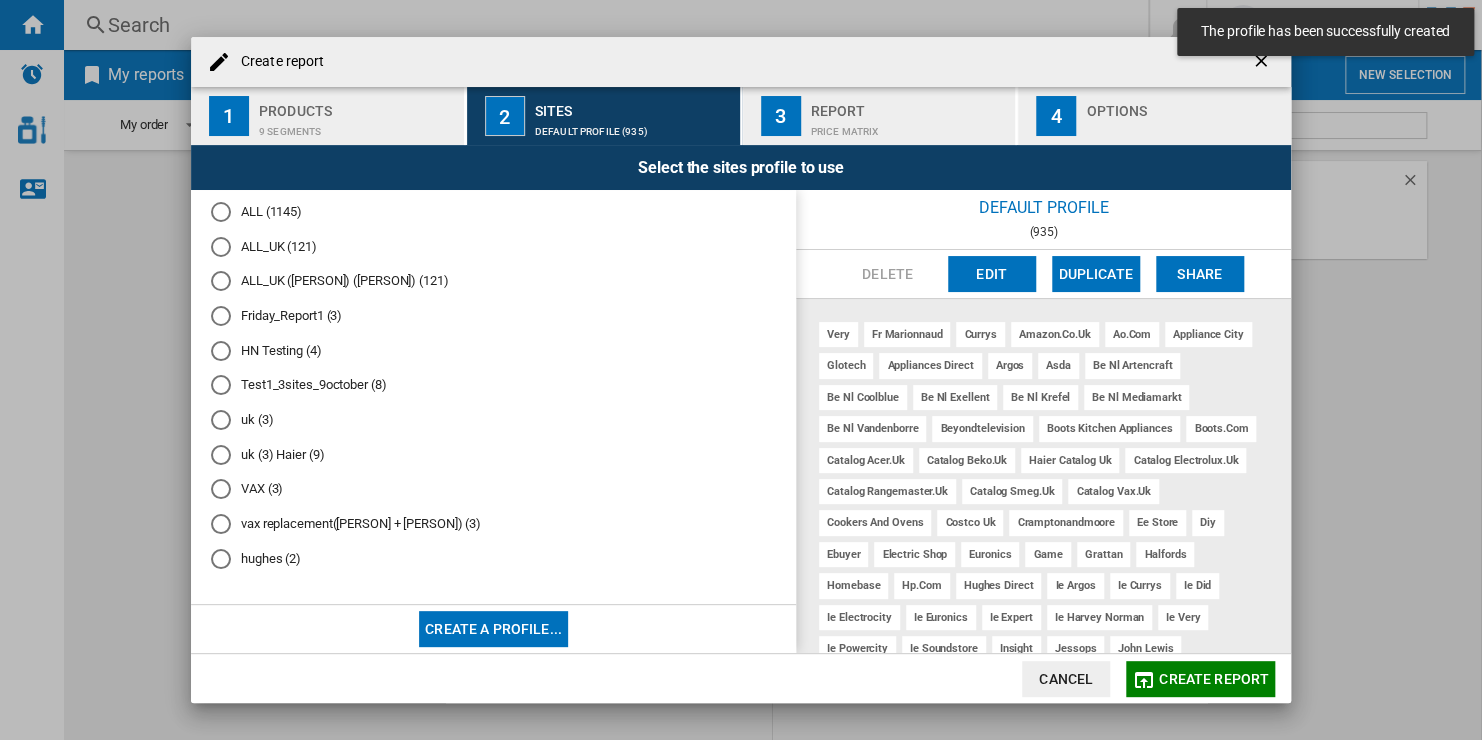 click on "hughes (2)" at bounding box center [493, 558] 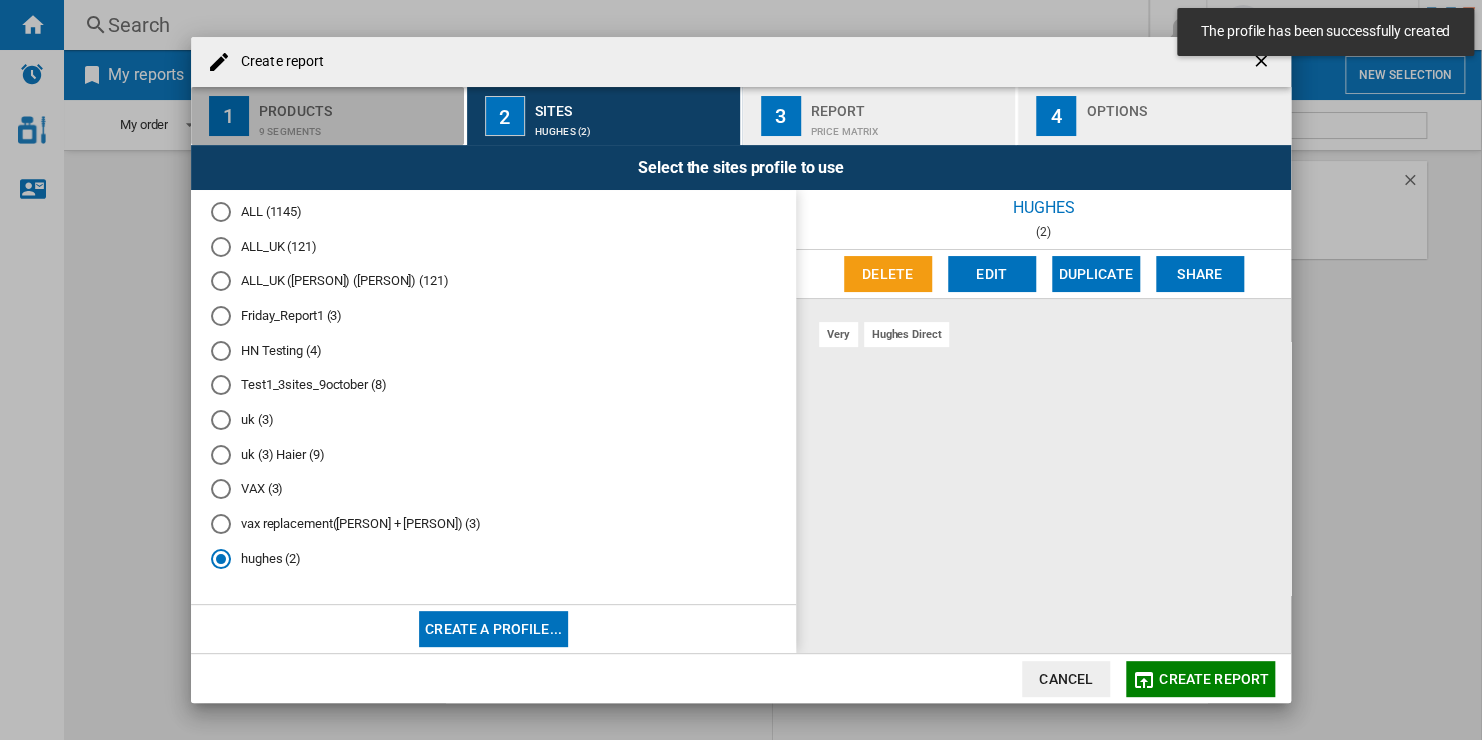 click on "9 segments" at bounding box center [357, 126] 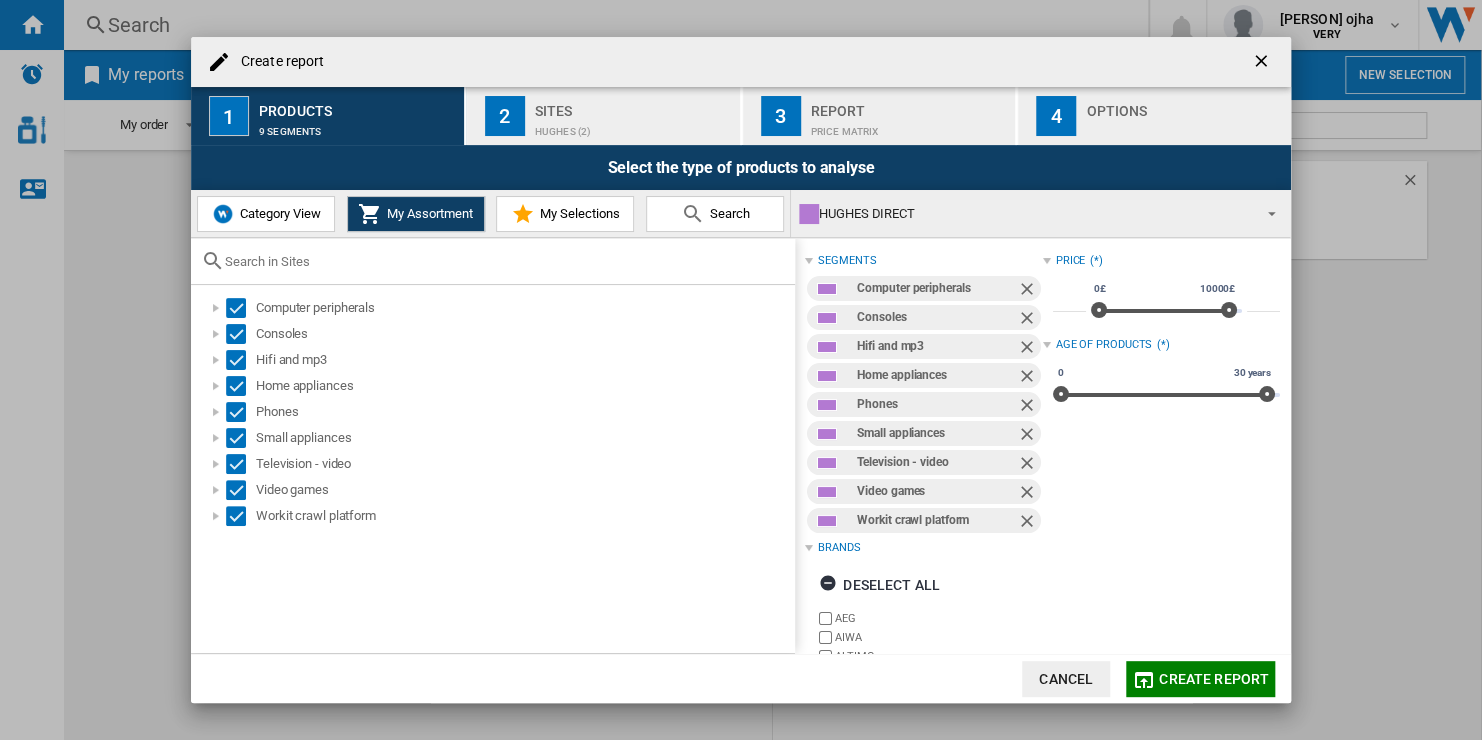 click on "hughes (2)" at bounding box center (633, 126) 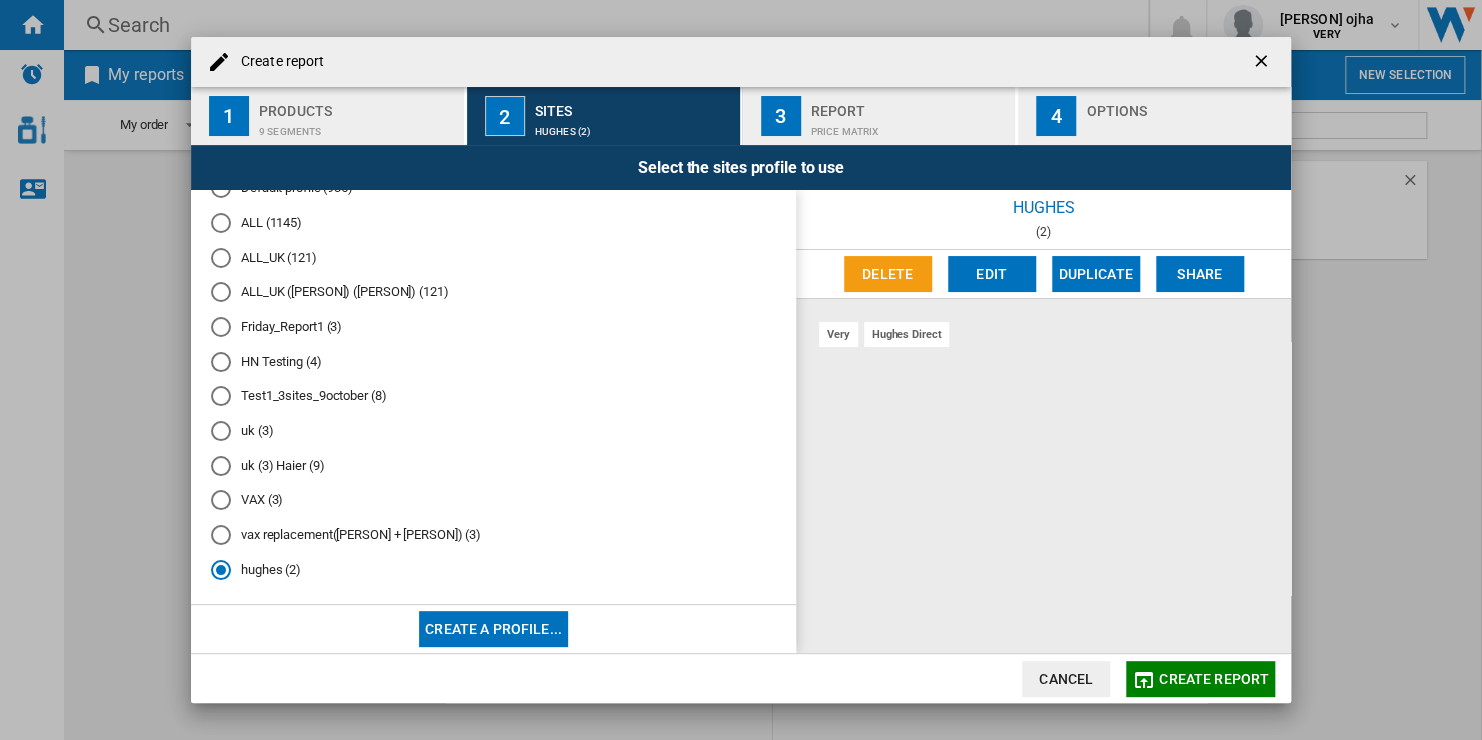 scroll, scrollTop: 42, scrollLeft: 0, axis: vertical 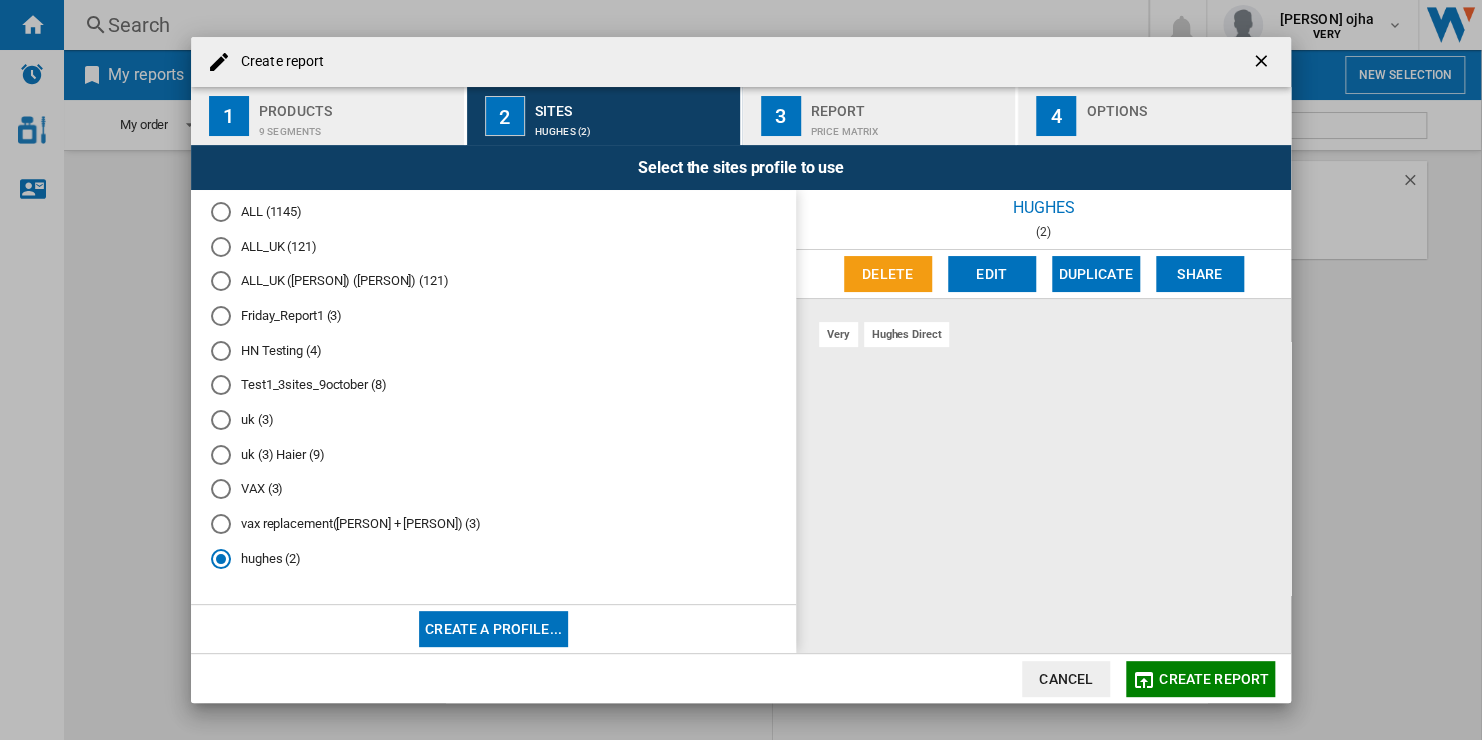 click on "Edit" at bounding box center (992, 274) 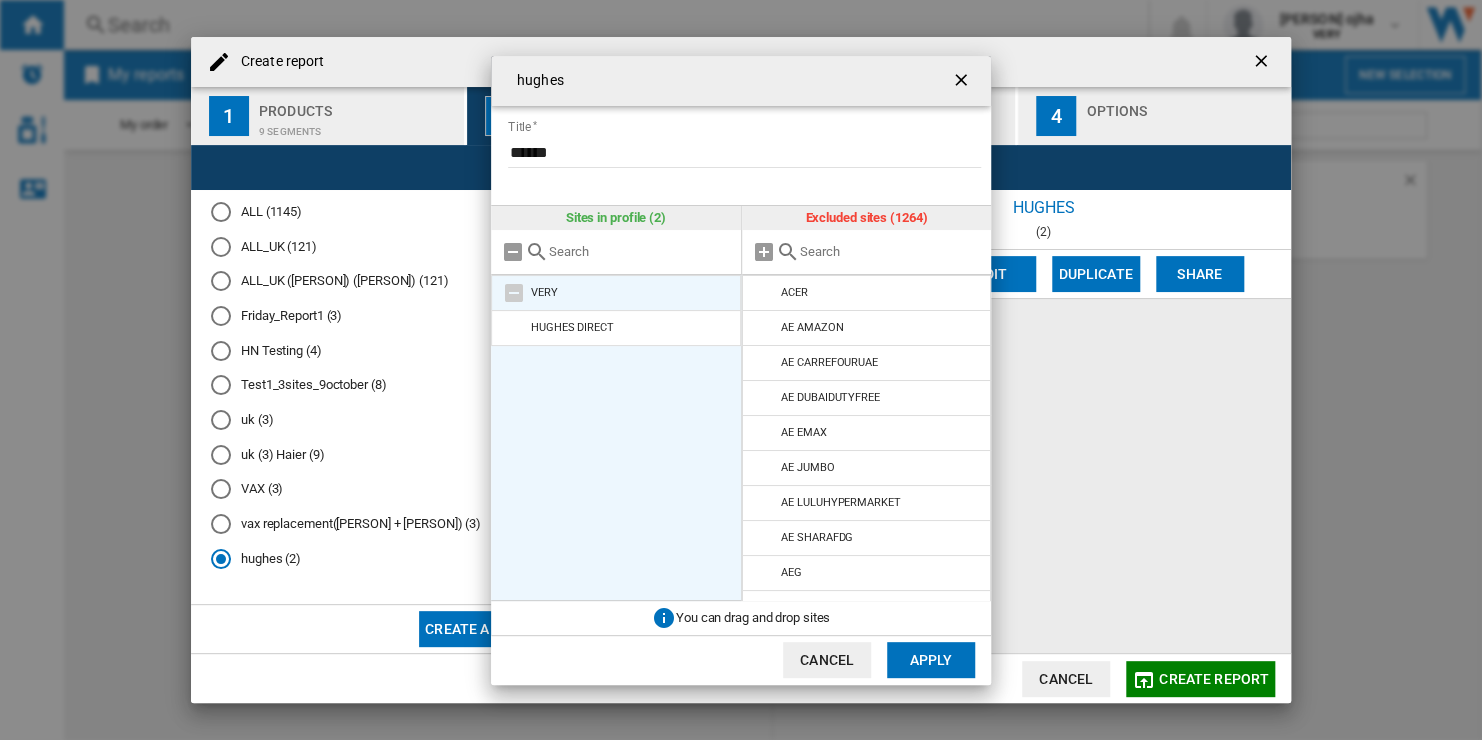 click at bounding box center [514, 293] 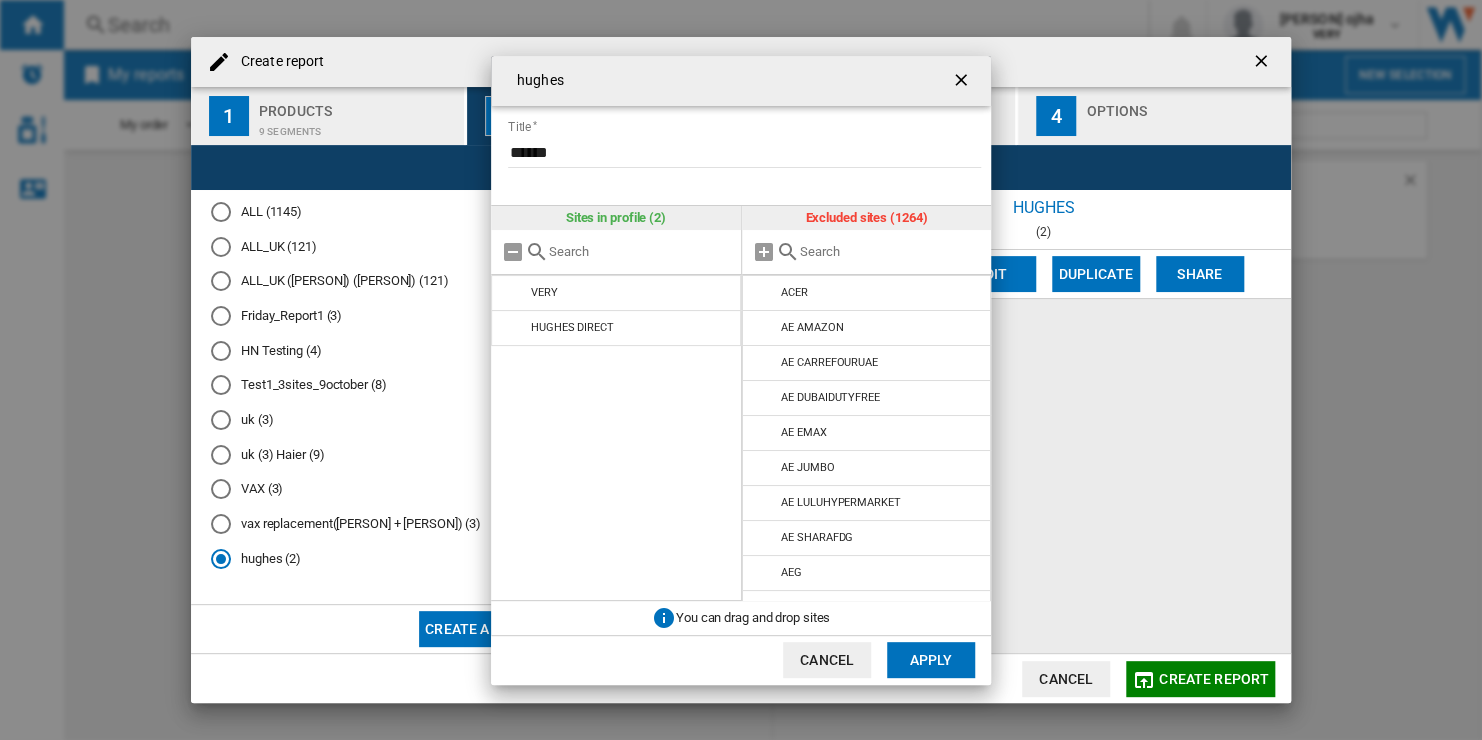 click on "Apply" 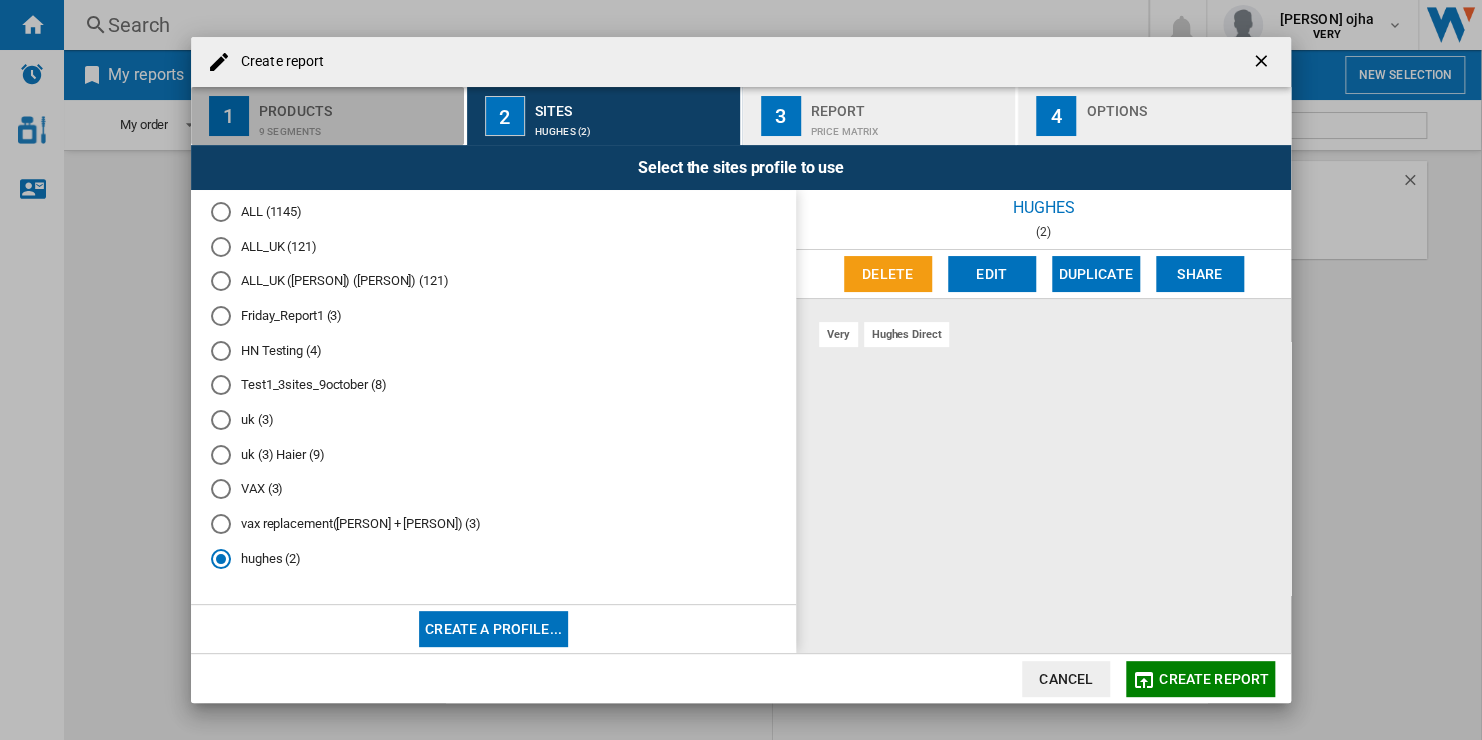 click on "1
Products
9 segments" at bounding box center (328, 116) 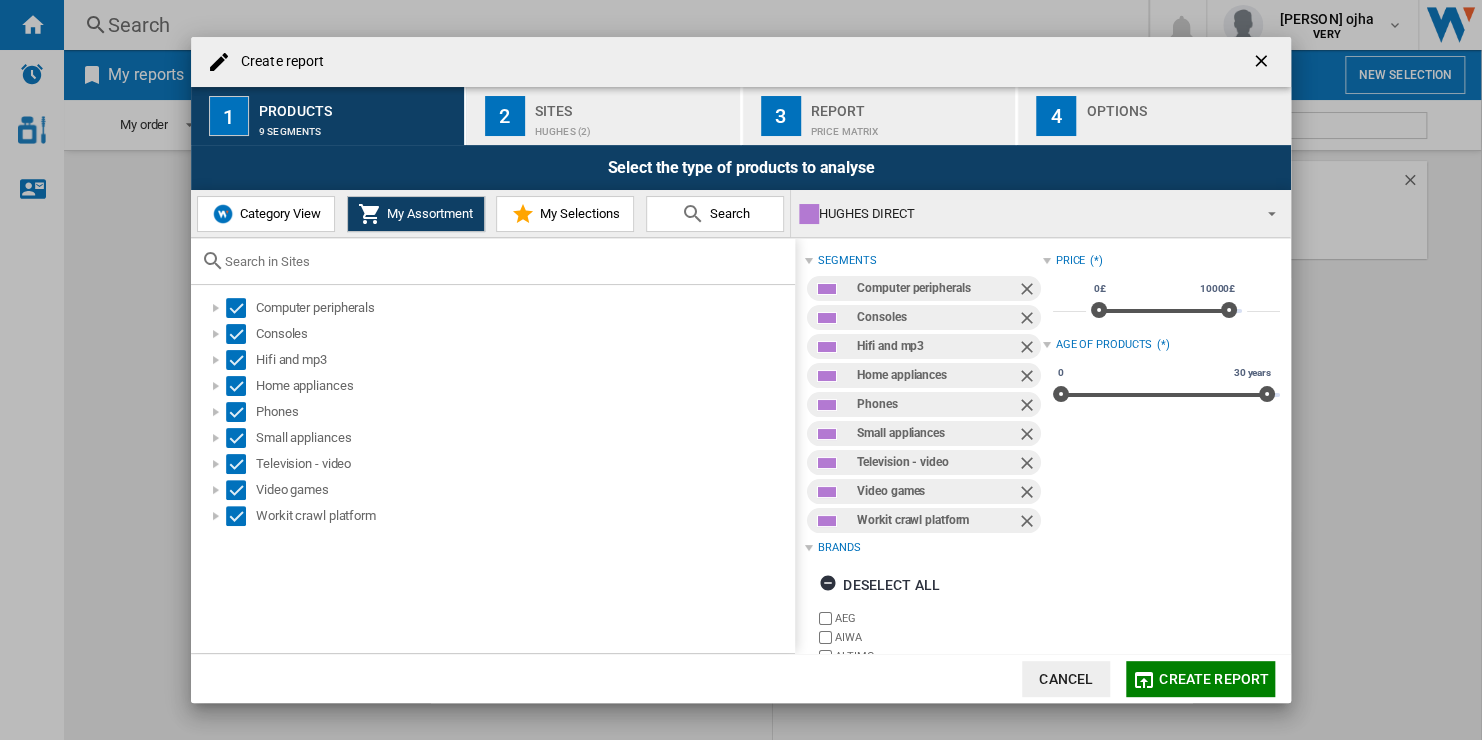 click on "Category View" at bounding box center [278, 213] 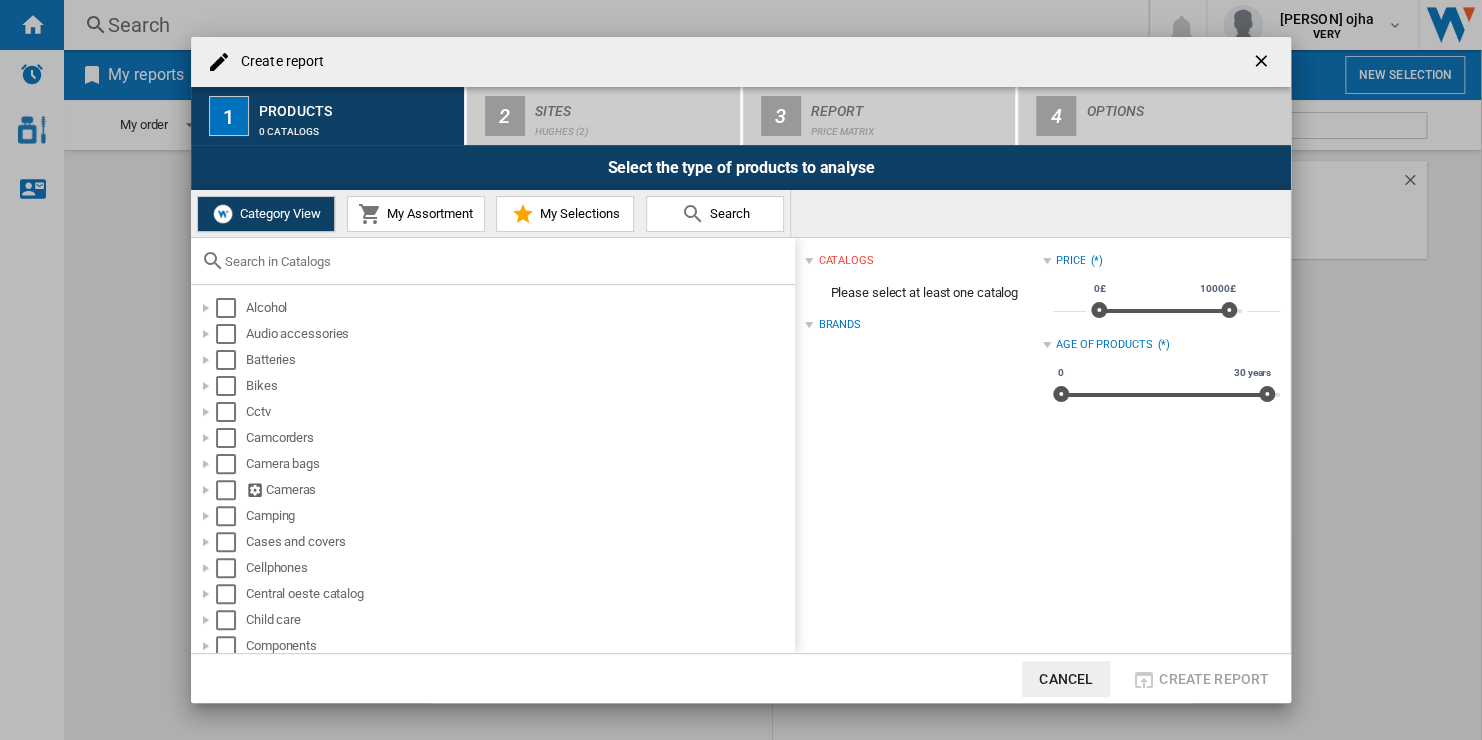 click on "My Assortment" at bounding box center [427, 213] 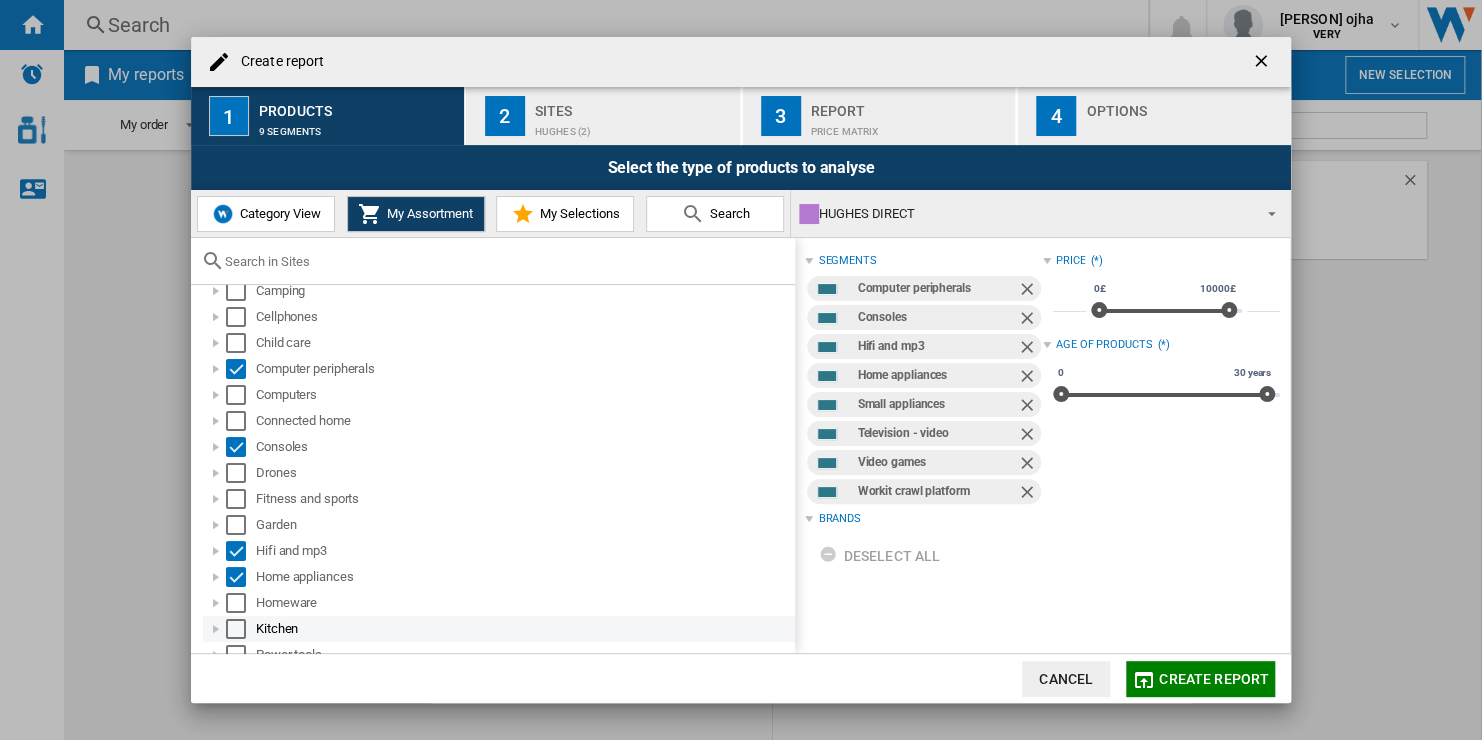 scroll, scrollTop: 0, scrollLeft: 0, axis: both 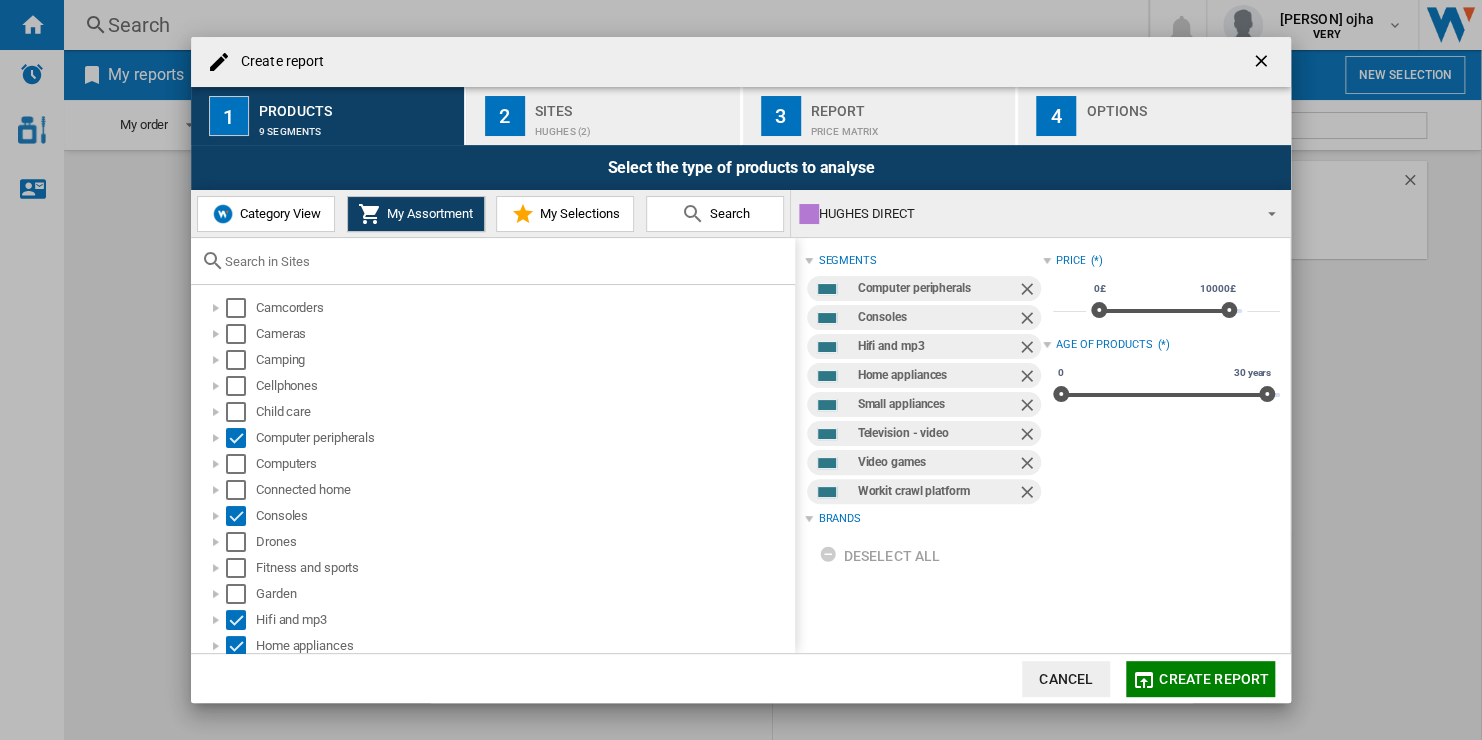 click on "Sites" at bounding box center [633, 105] 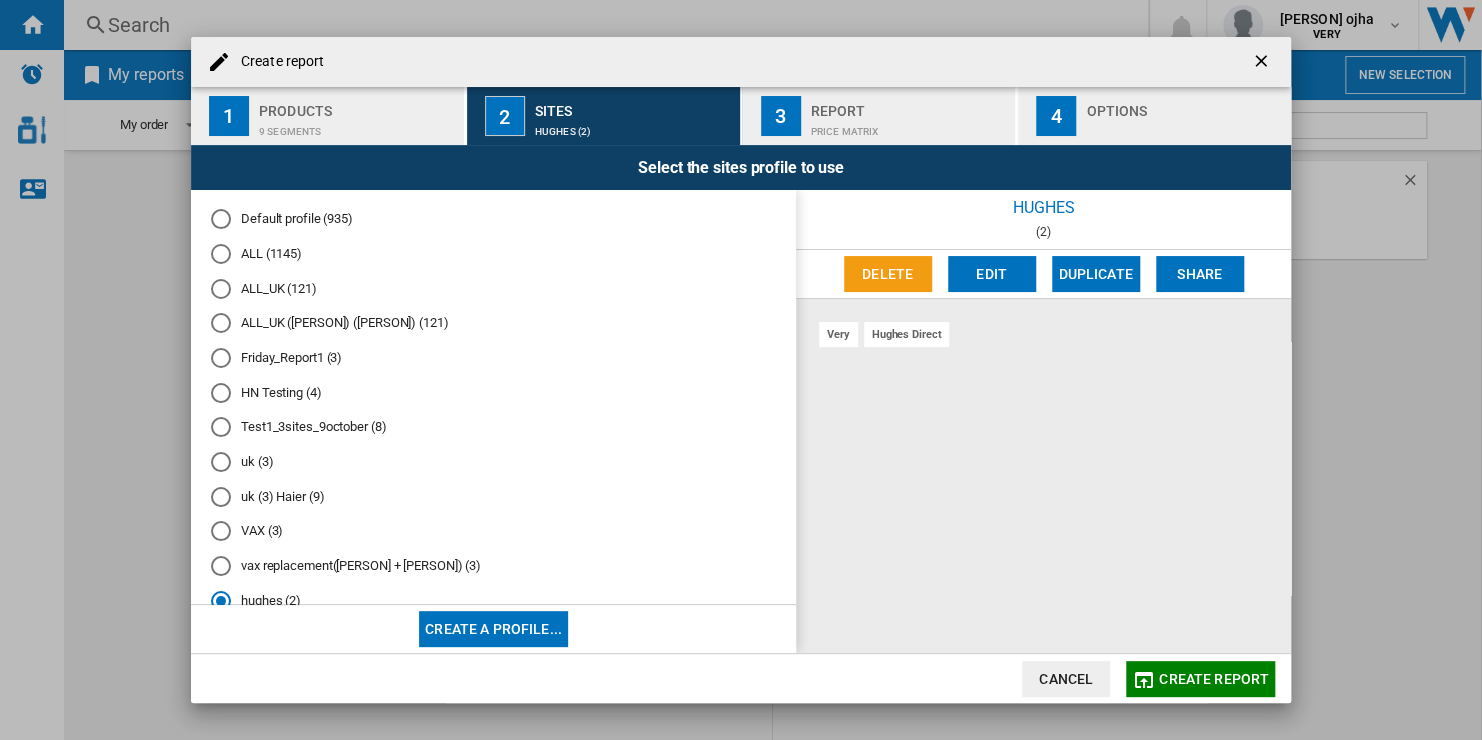 click on "Edit" at bounding box center [992, 274] 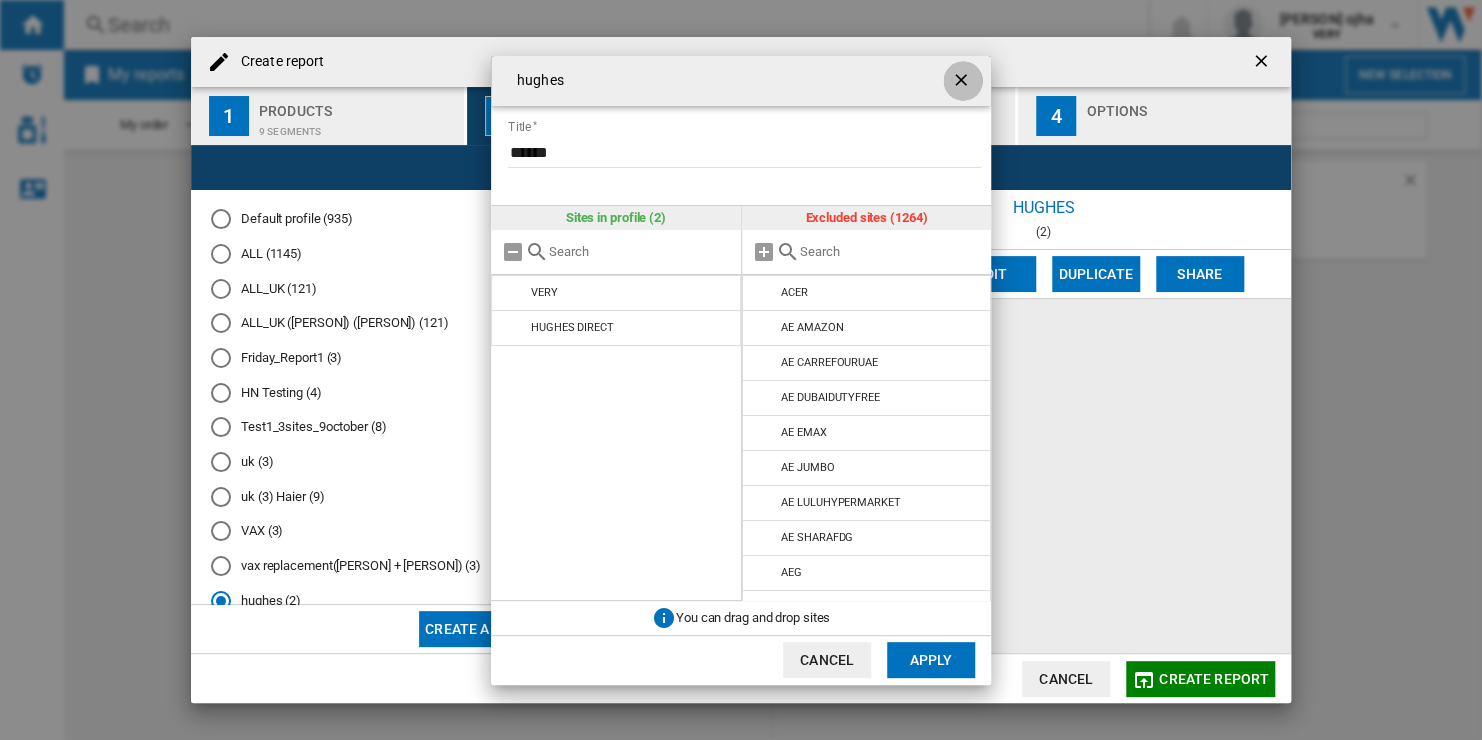 click at bounding box center (963, 81) 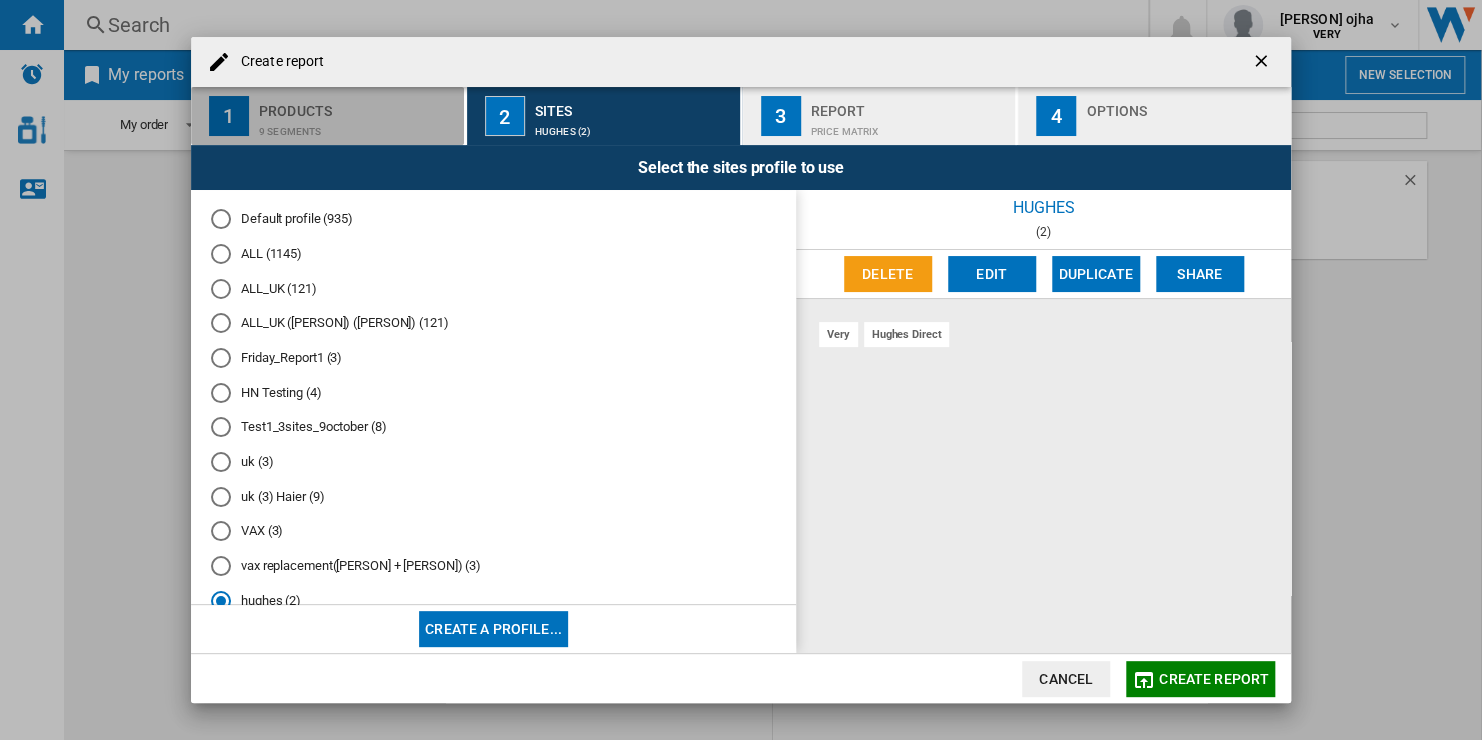 click on "Products" at bounding box center (357, 105) 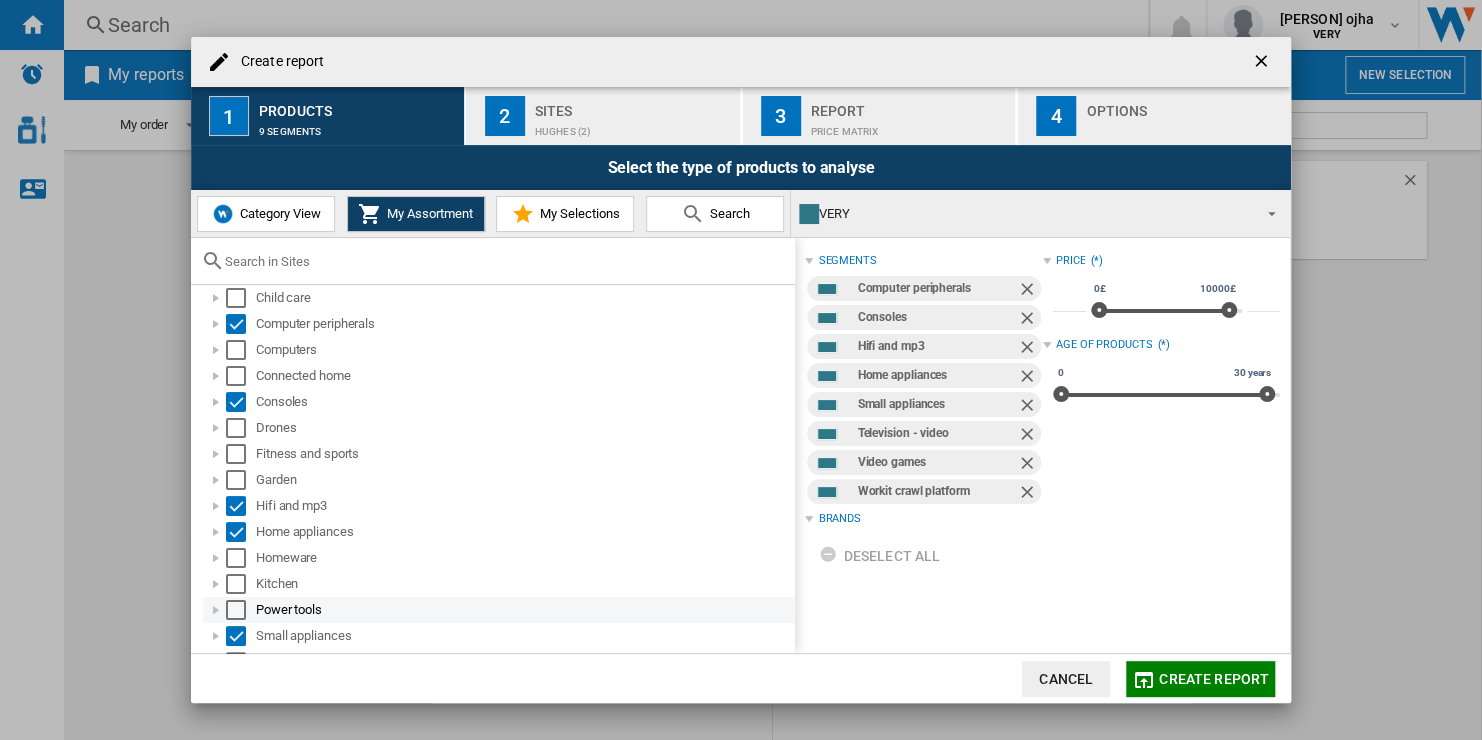 scroll, scrollTop: 0, scrollLeft: 0, axis: both 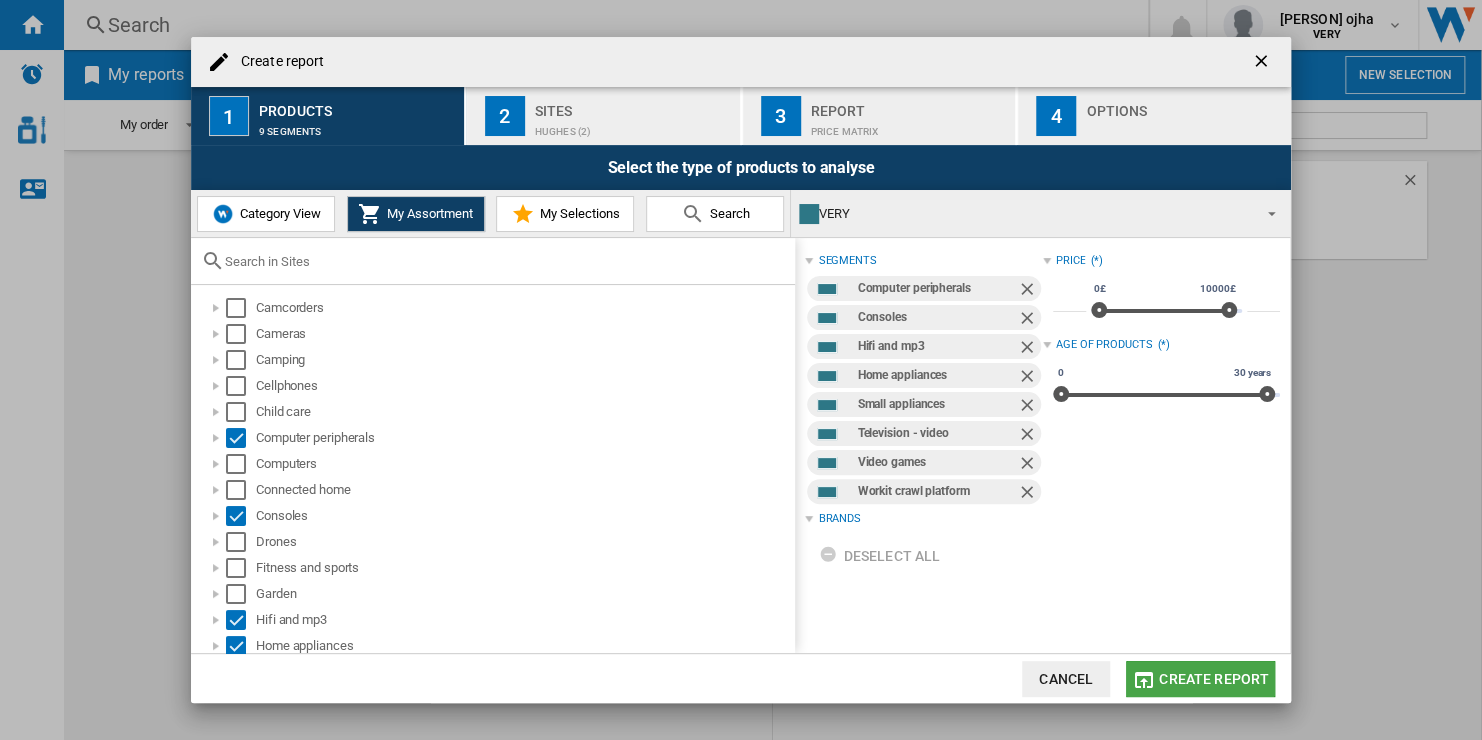 click on "Create report" 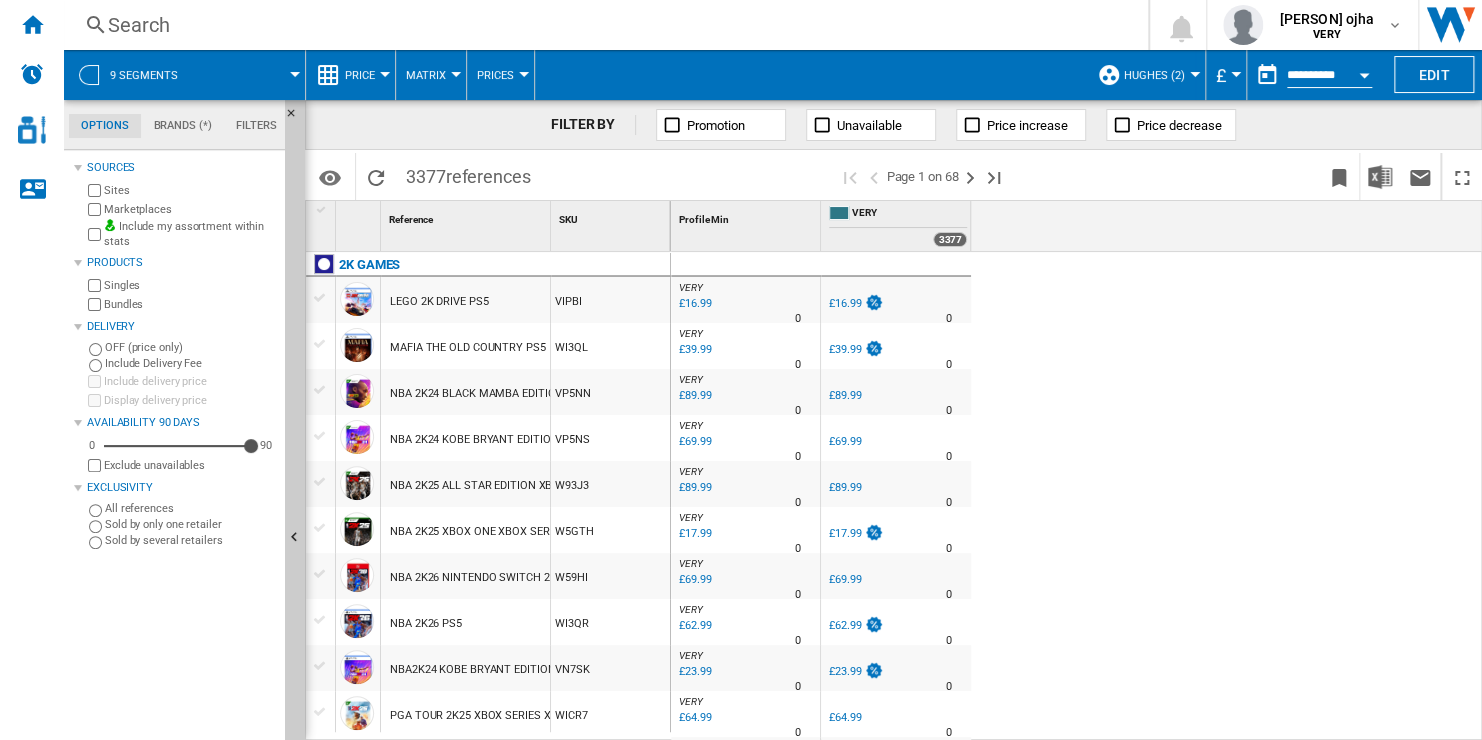 click on "£16.99" at bounding box center [845, 303] 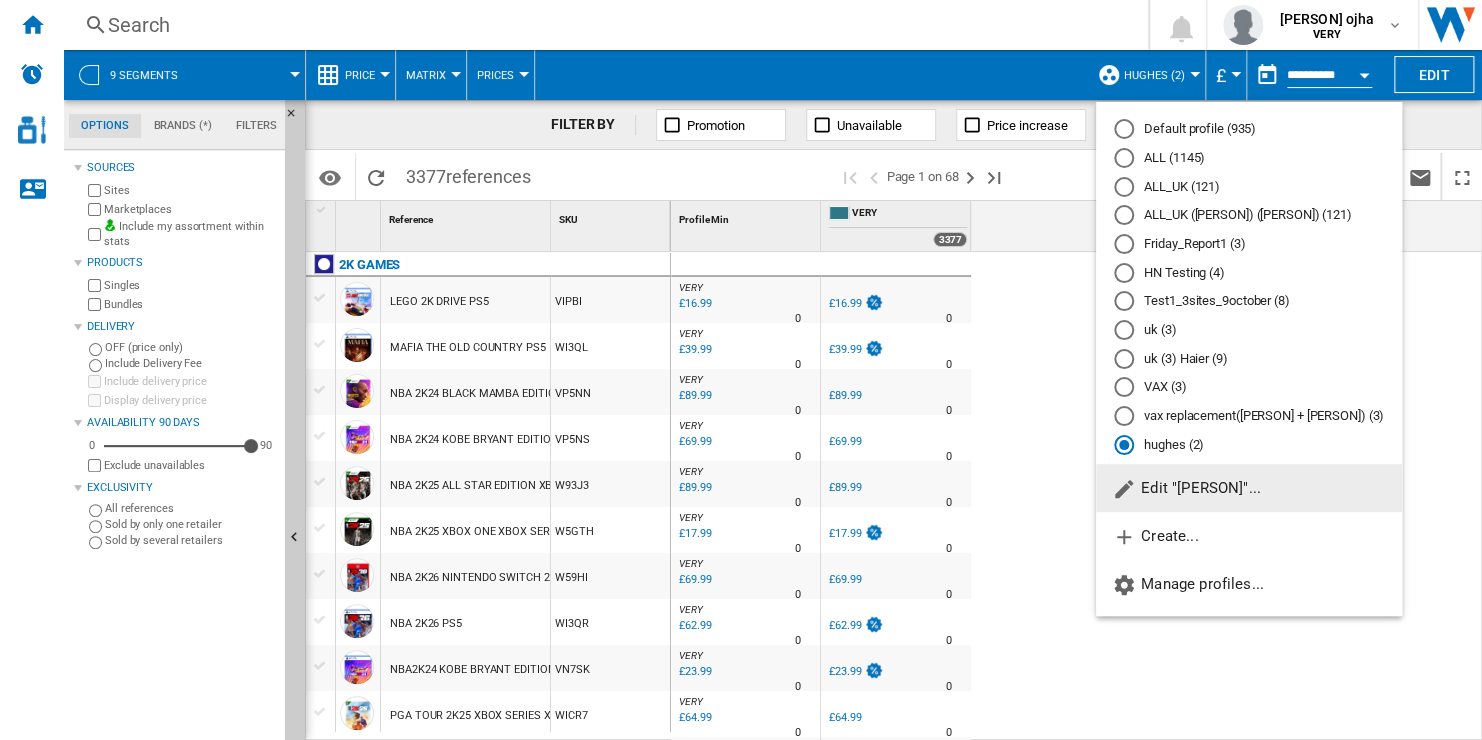 click at bounding box center [741, 370] 